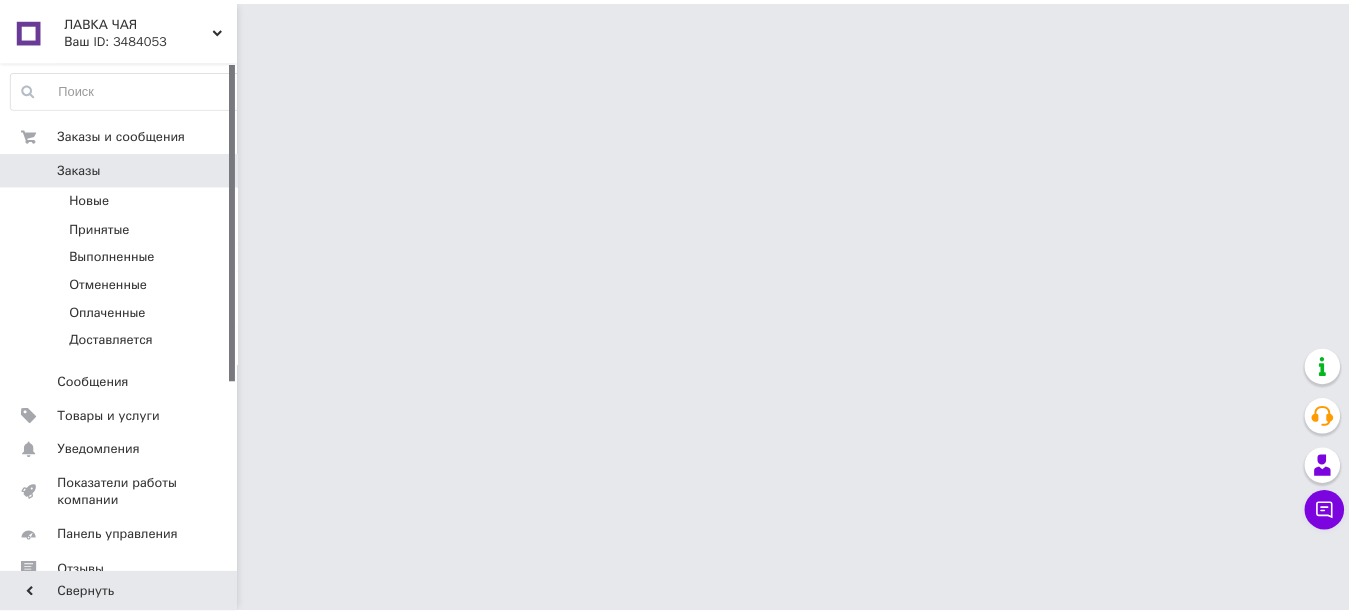 scroll, scrollTop: 0, scrollLeft: 0, axis: both 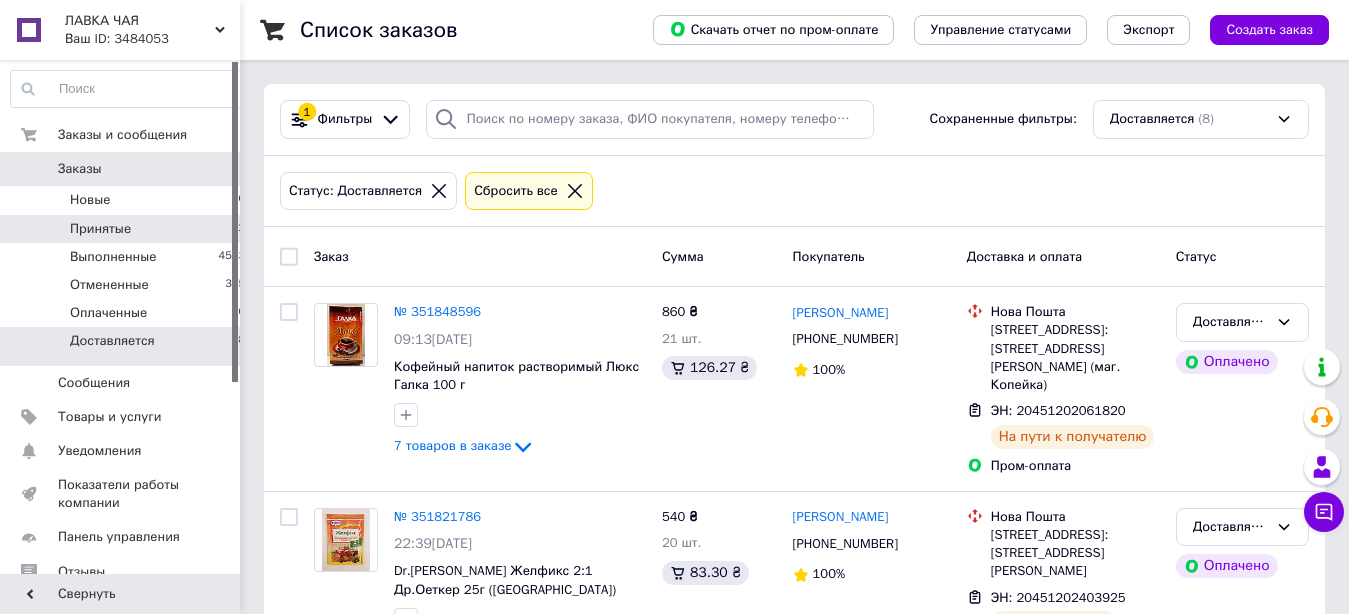 click on "Принятые" at bounding box center [100, 229] 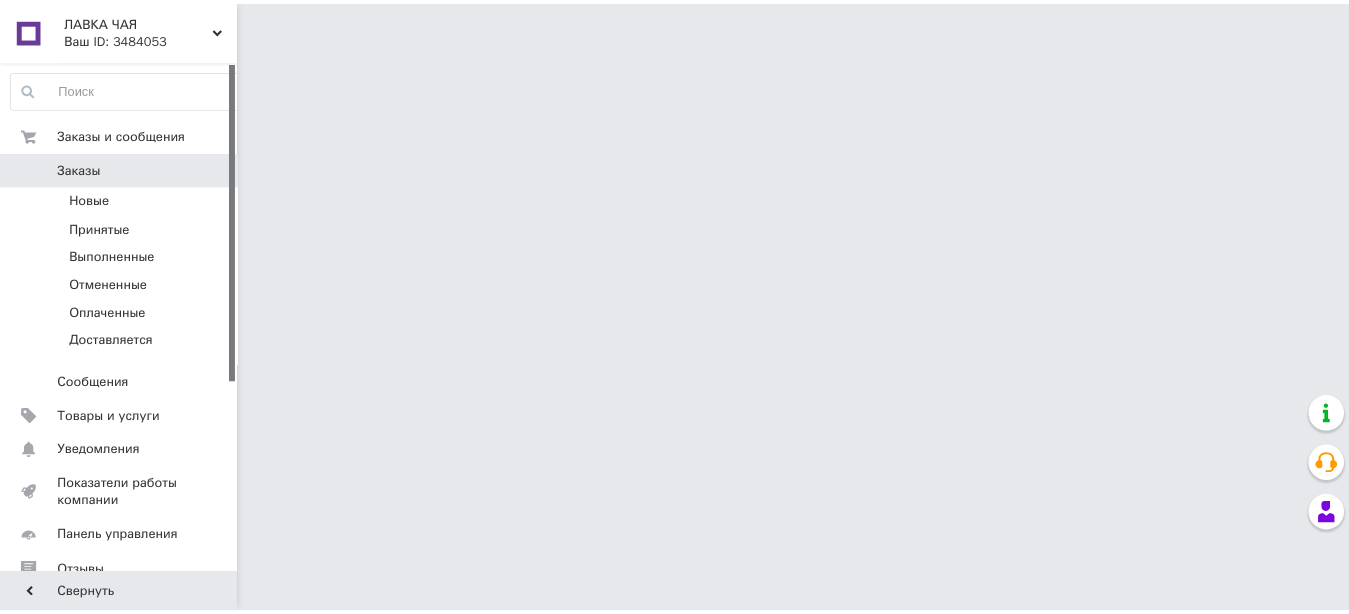 scroll, scrollTop: 0, scrollLeft: 0, axis: both 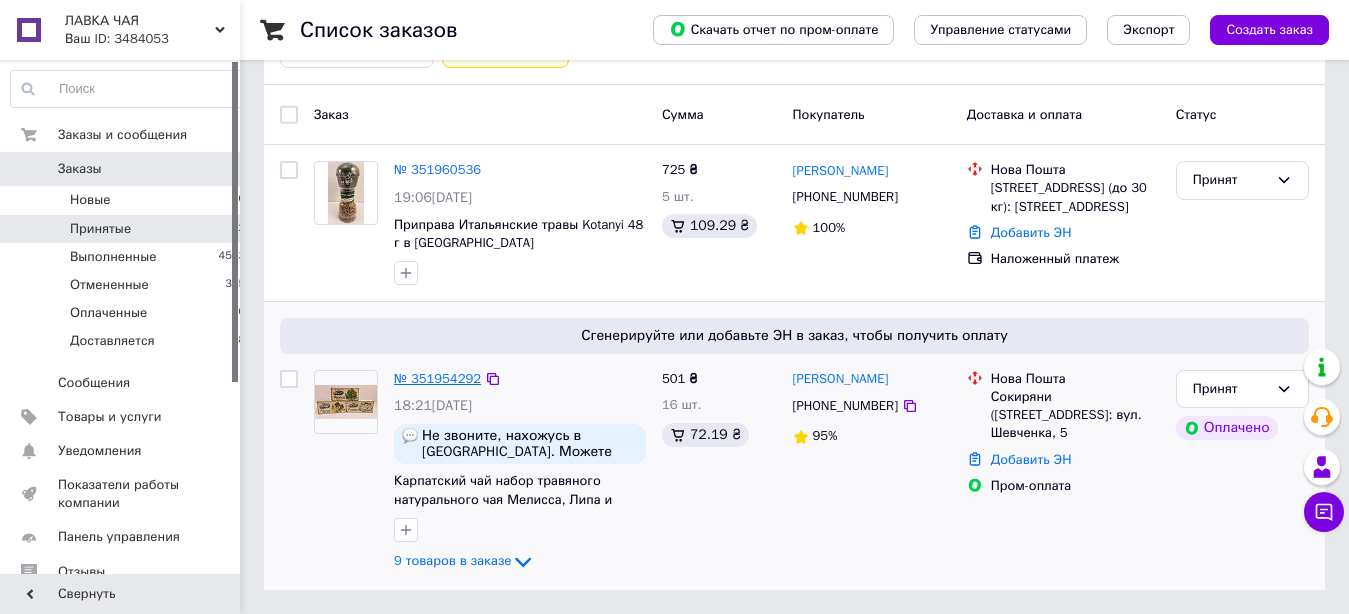 click on "№ 351954292" at bounding box center [437, 378] 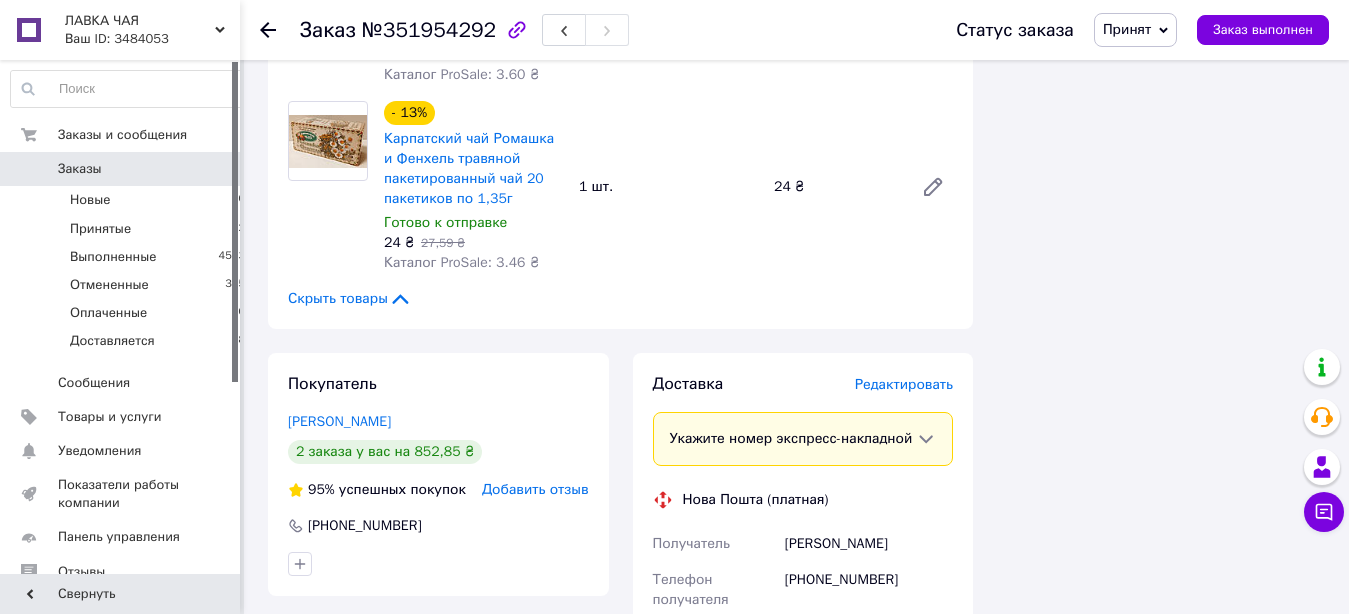 scroll, scrollTop: 2199, scrollLeft: 0, axis: vertical 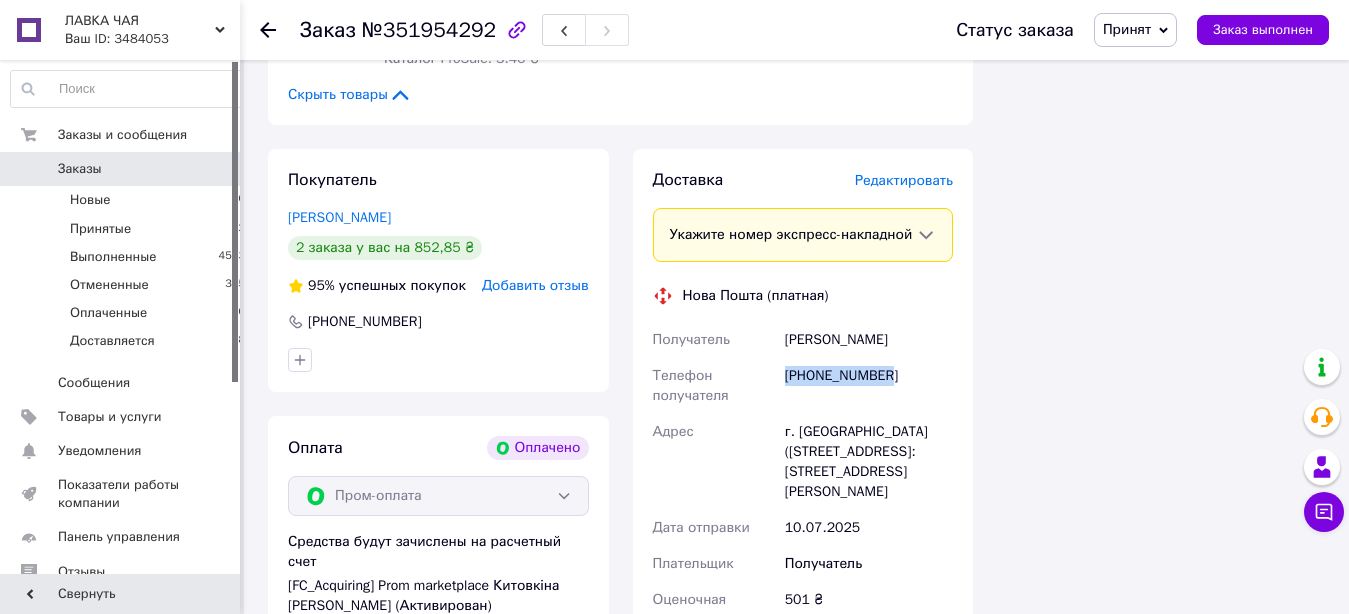 drag, startPoint x: 785, startPoint y: 394, endPoint x: 917, endPoint y: 396, distance: 132.01515 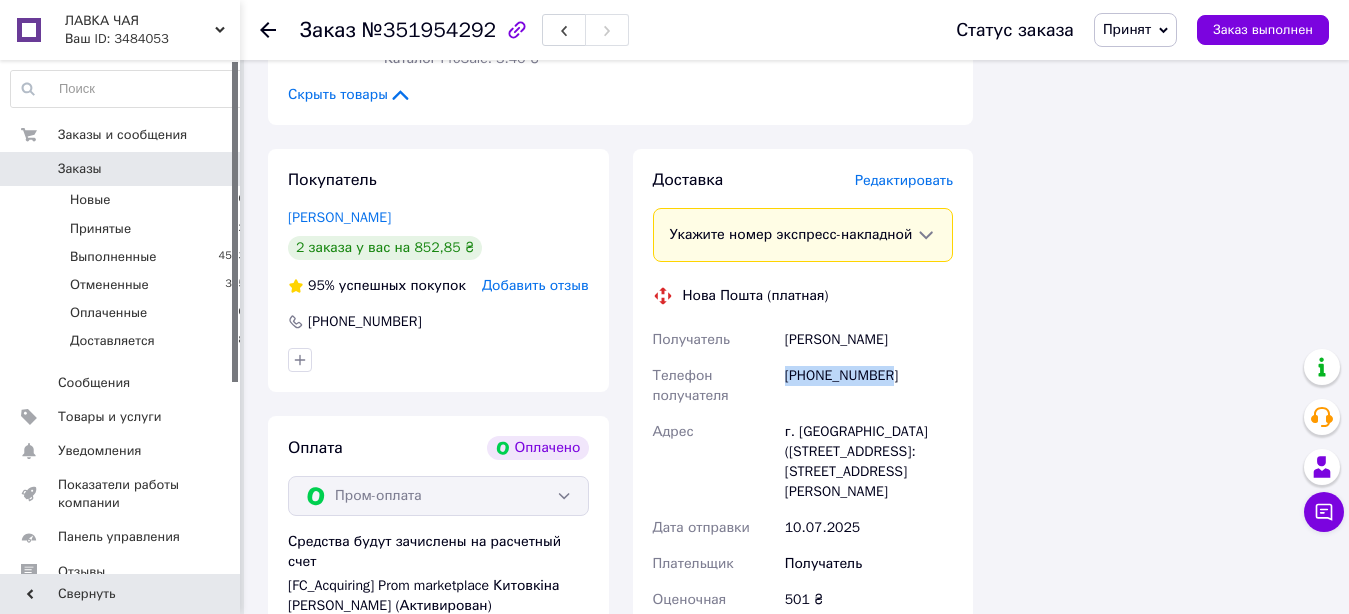 click on "Заказы" at bounding box center [121, 169] 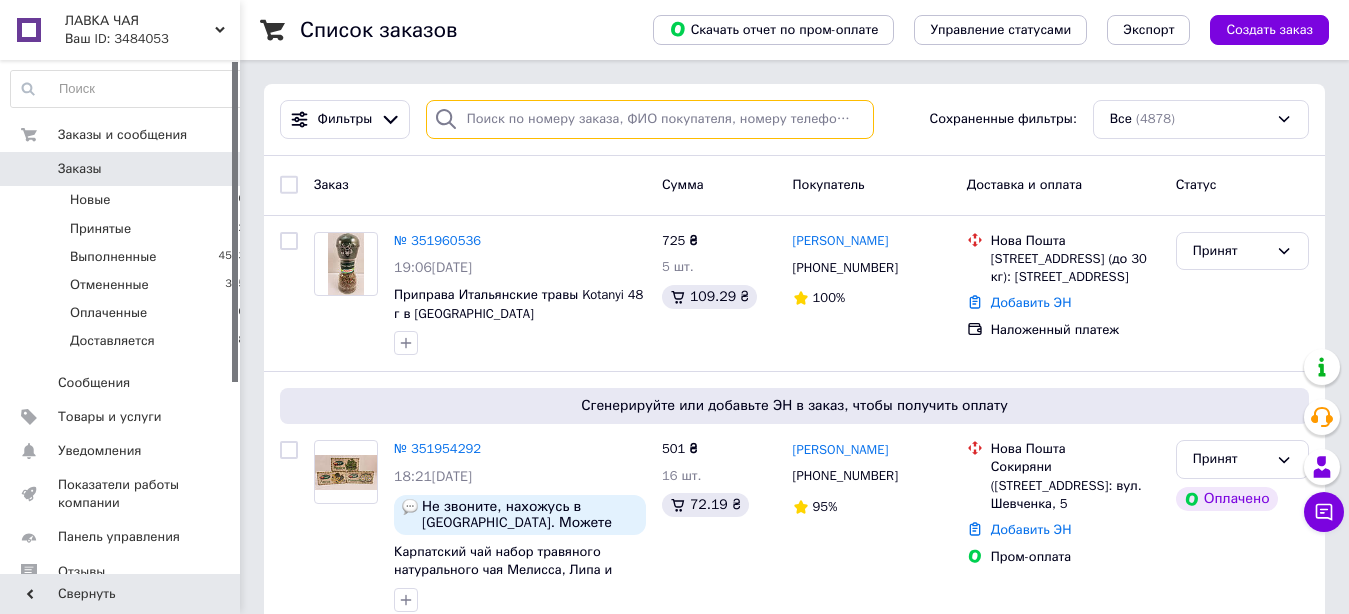 paste on "[PHONE_NUMBER]" 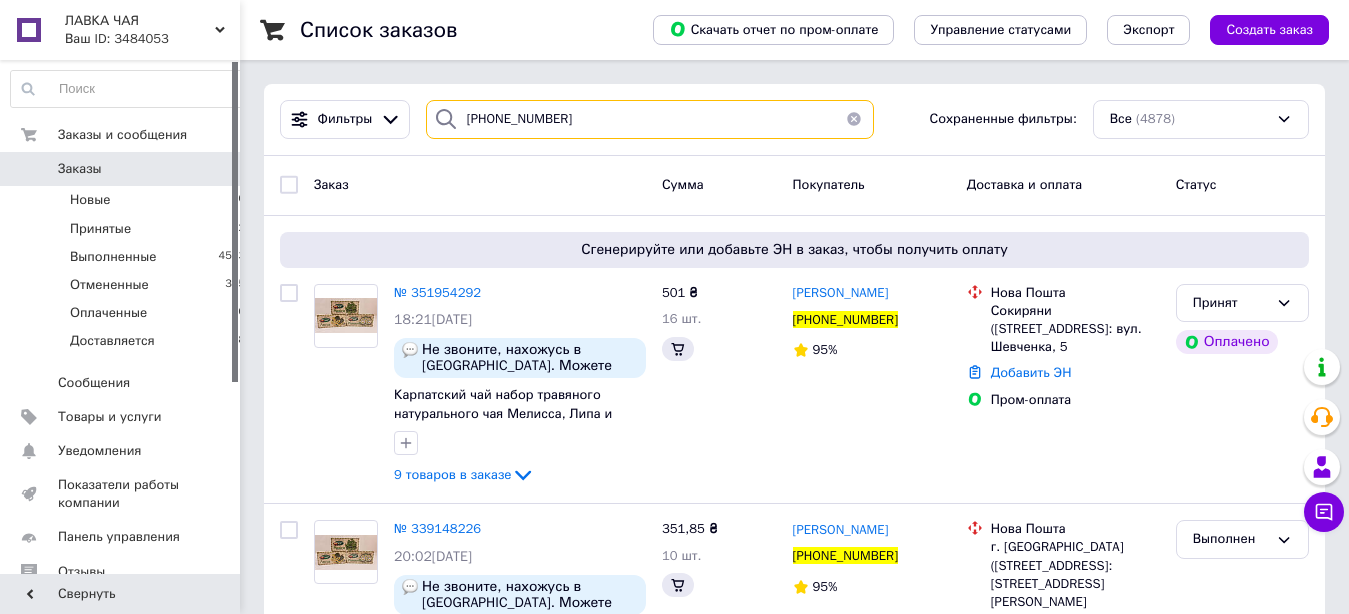 scroll, scrollTop: 150, scrollLeft: 0, axis: vertical 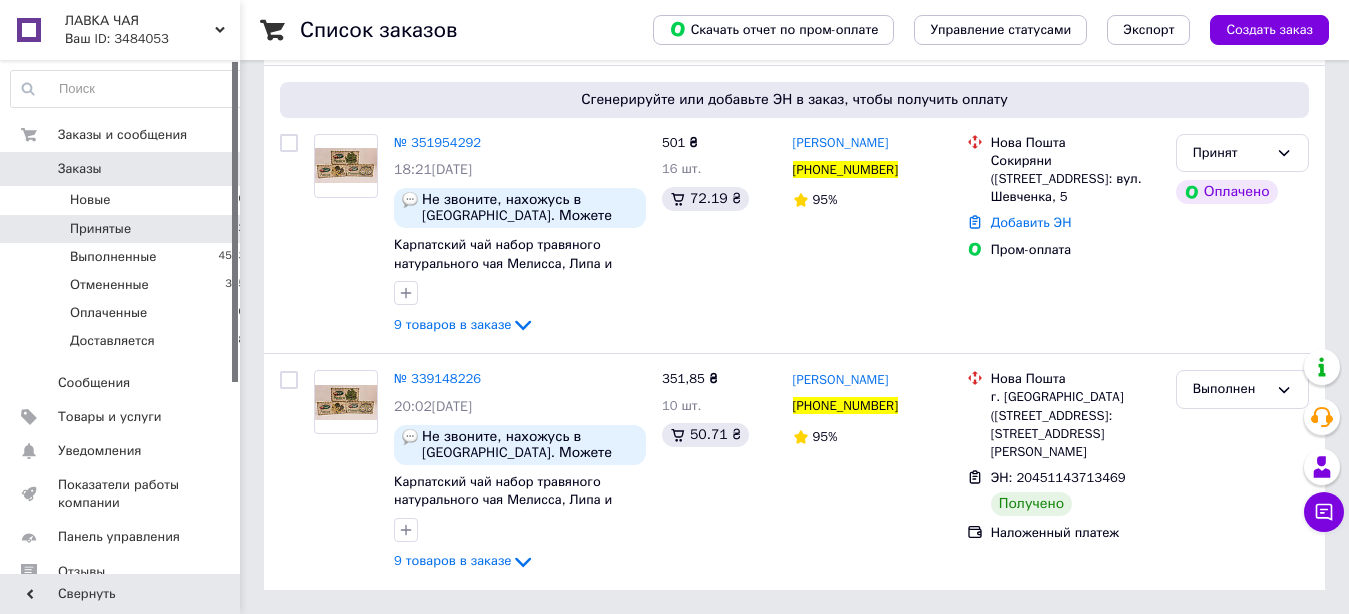 type on "[PHONE_NUMBER]" 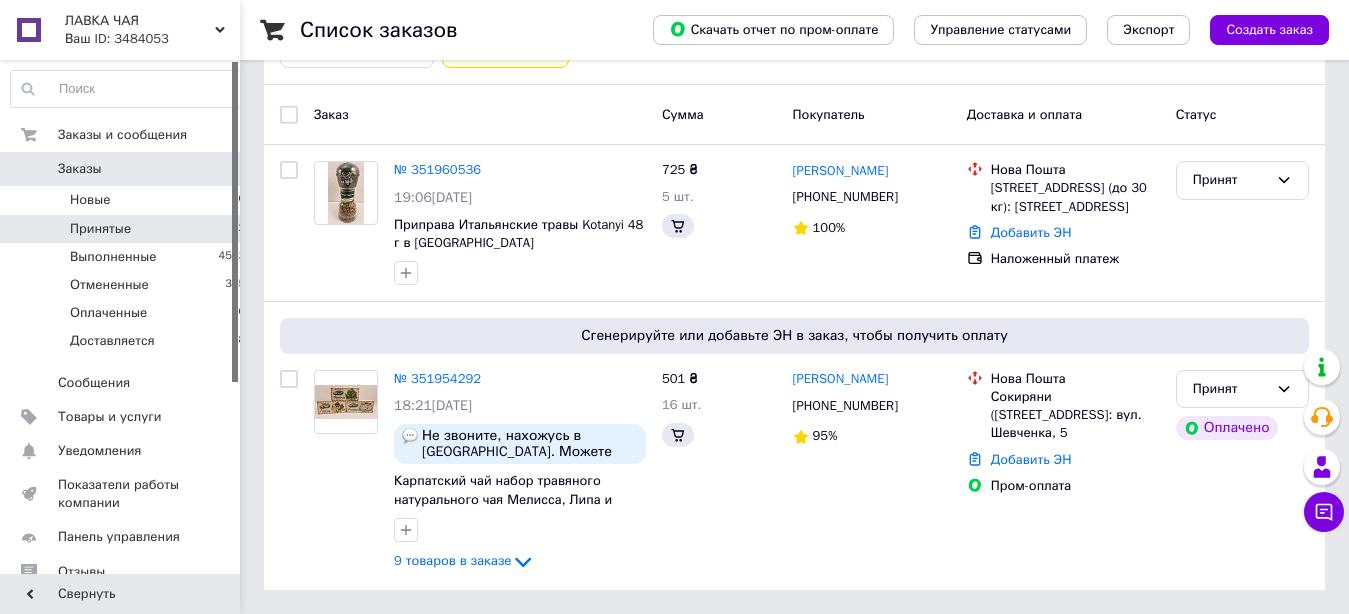 scroll, scrollTop: 0, scrollLeft: 0, axis: both 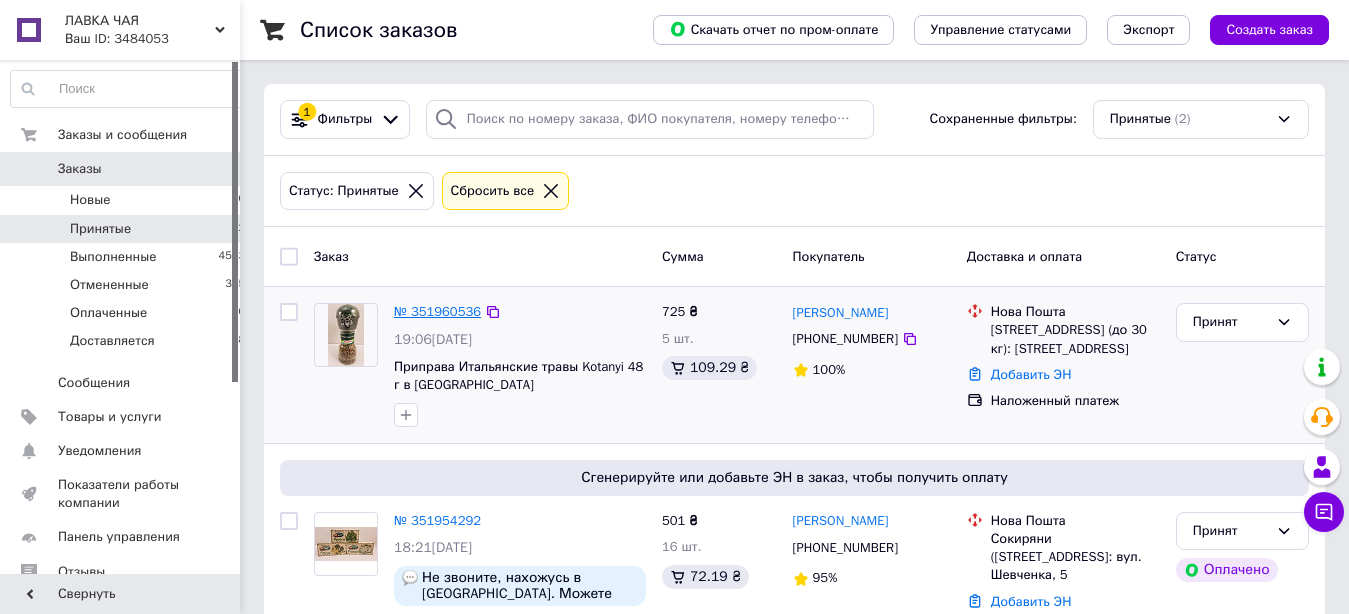 click on "№ 351960536" at bounding box center (437, 311) 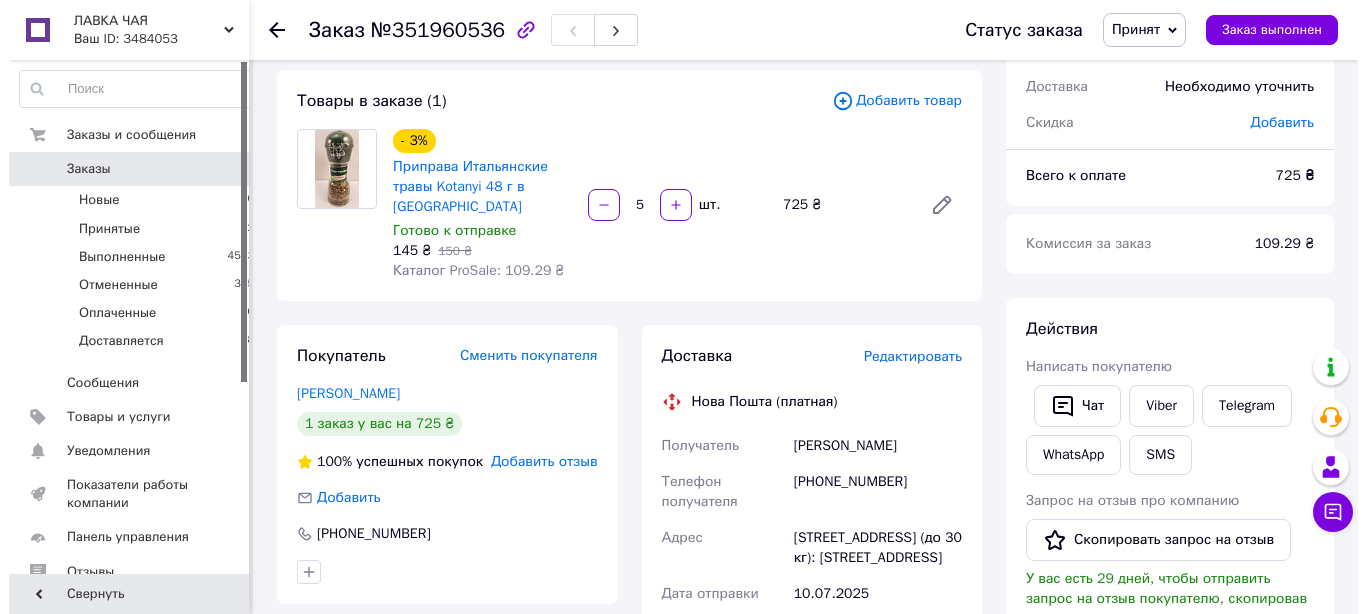 scroll, scrollTop: 204, scrollLeft: 0, axis: vertical 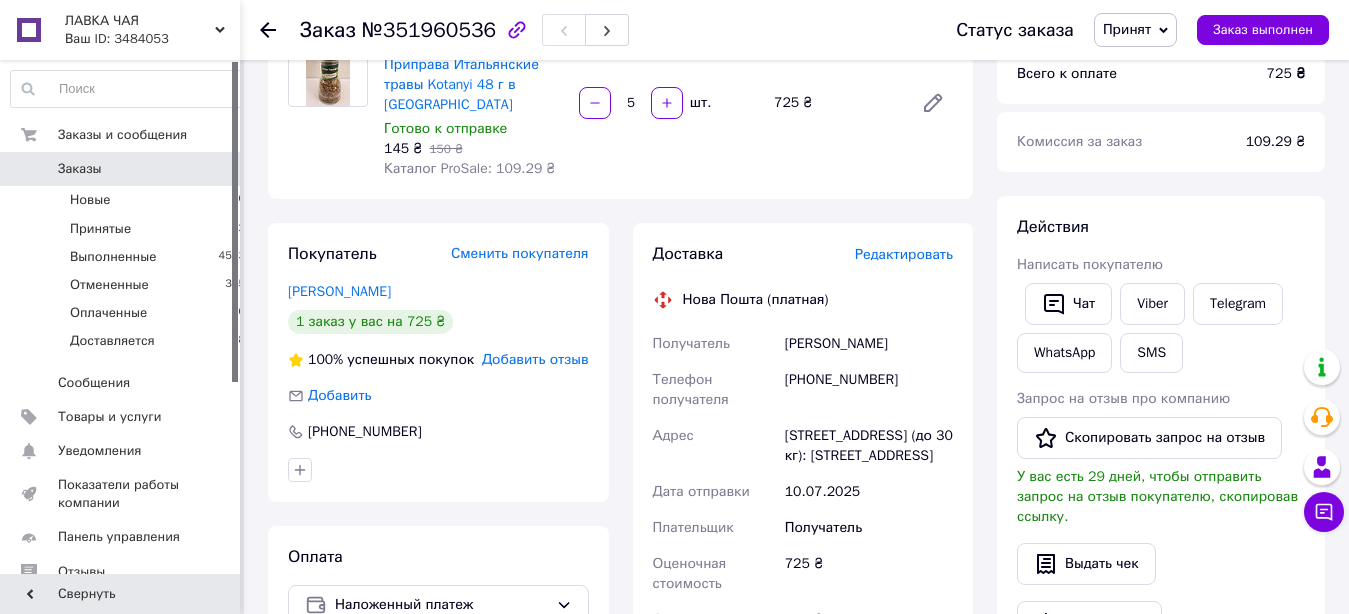 click on "Редактировать" at bounding box center (904, 254) 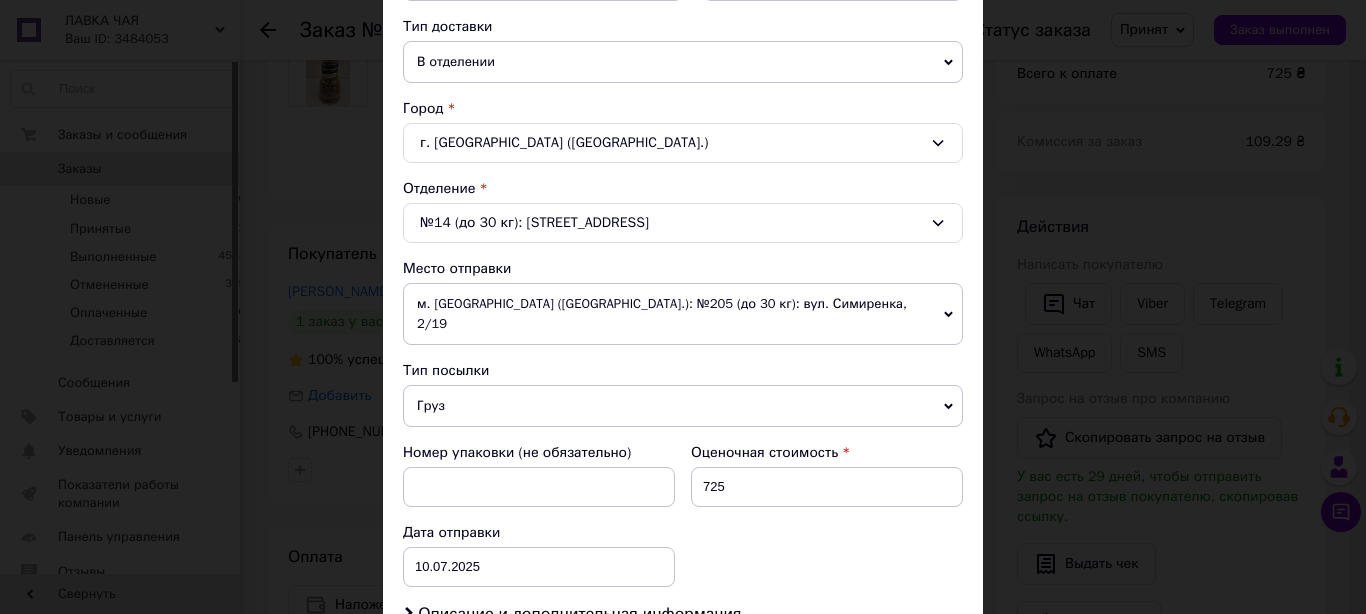 scroll, scrollTop: 798, scrollLeft: 0, axis: vertical 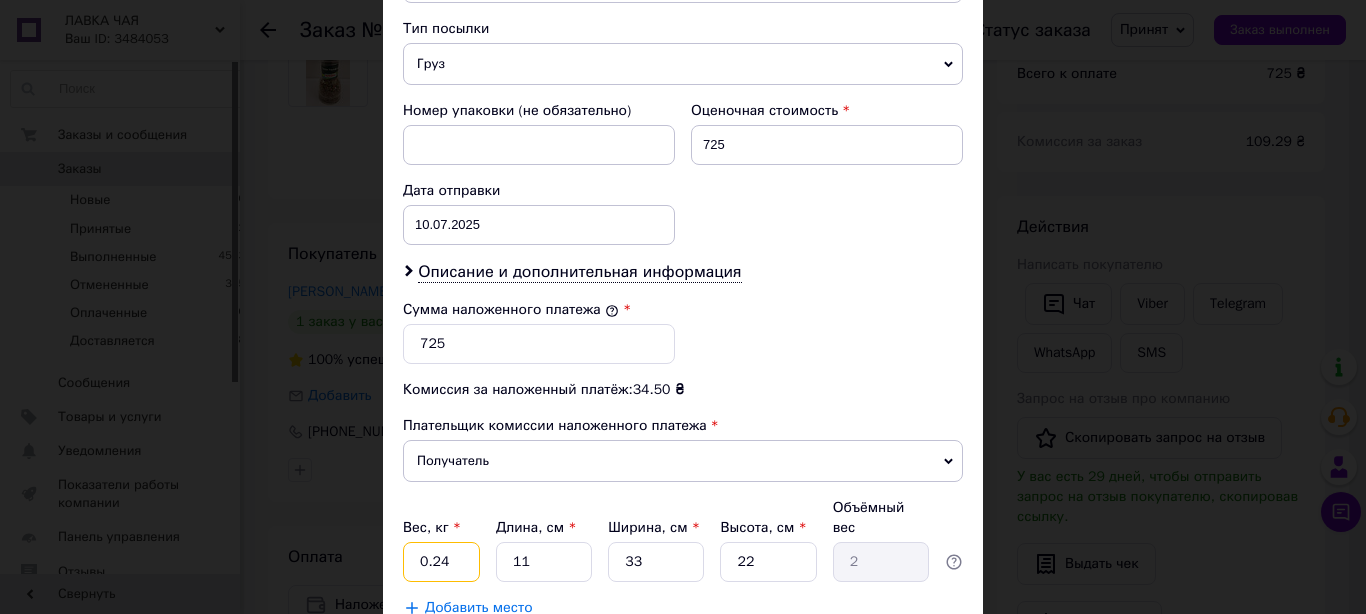 click on "0.24" at bounding box center (441, 562) 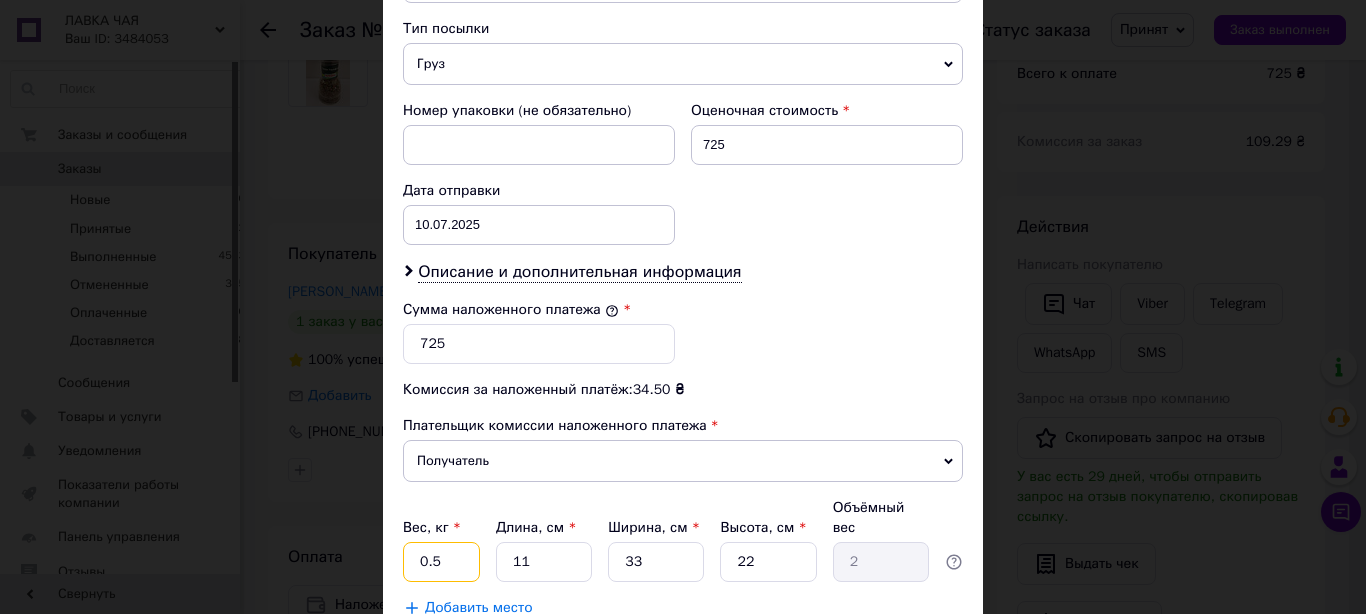 type on "0.5" 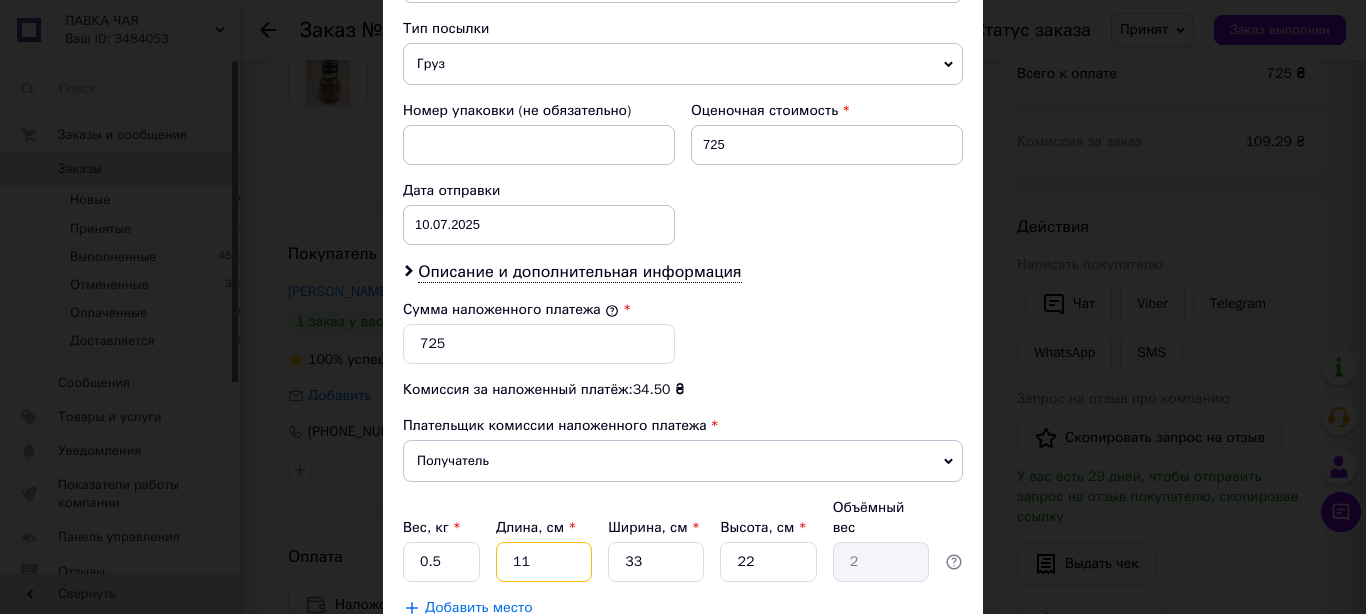 type on "0.54" 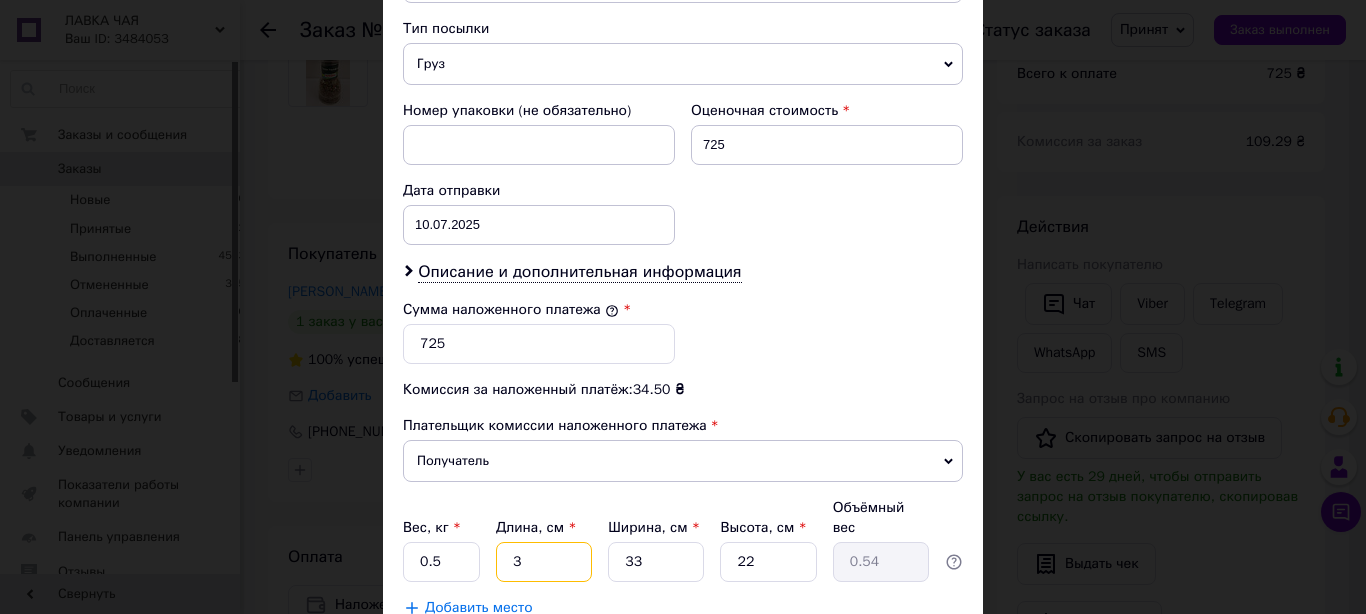 type on "32" 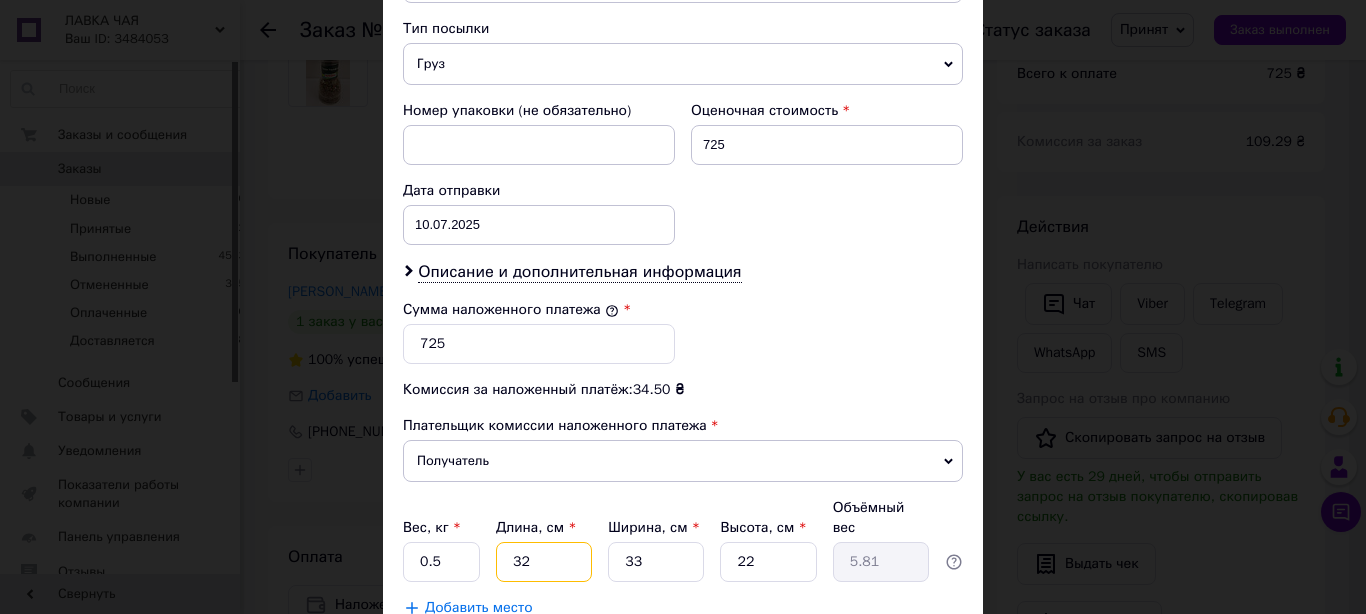 type on "32" 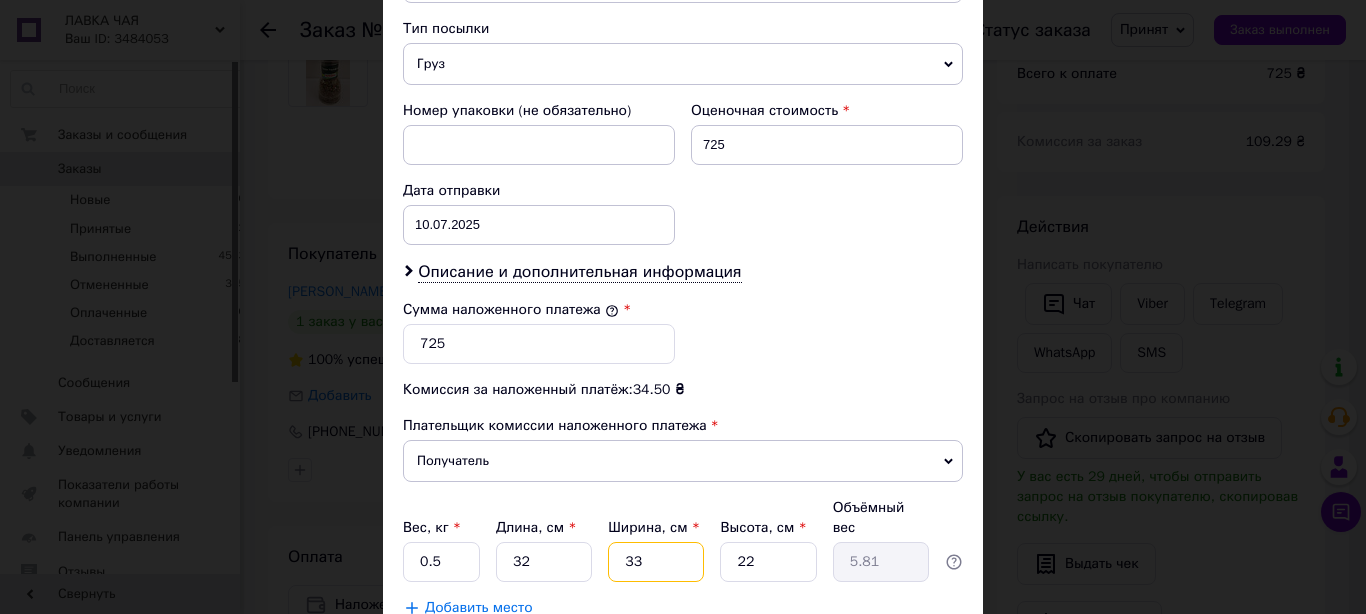 type on "2" 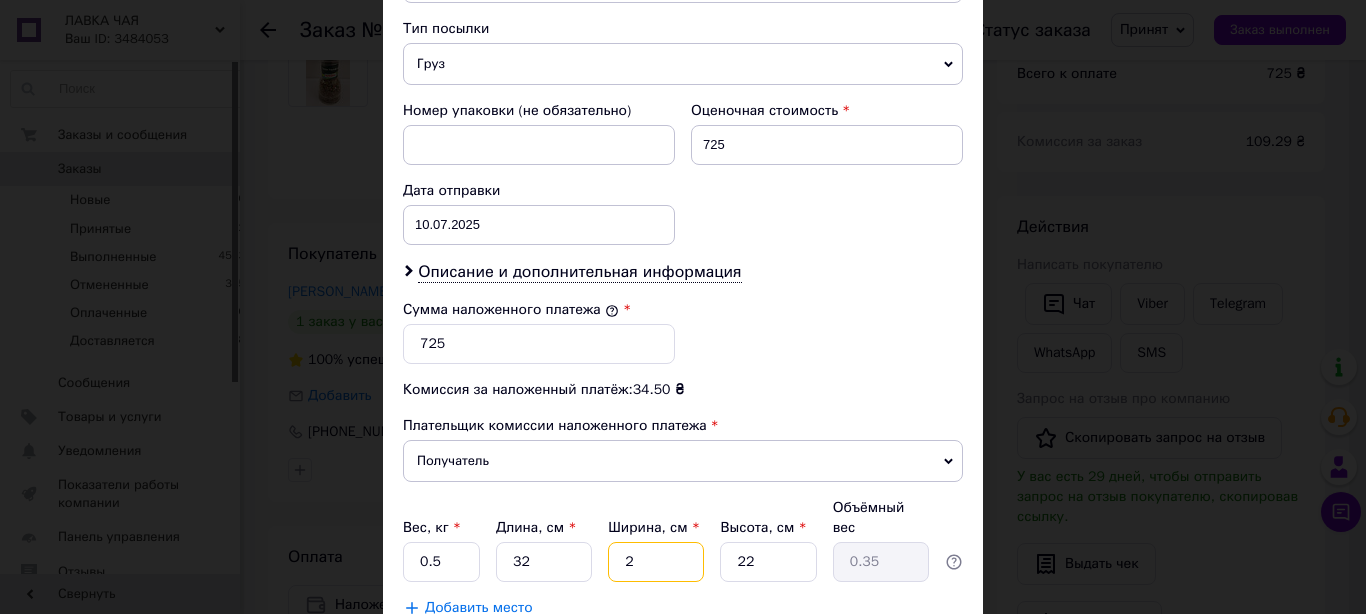 type on "20" 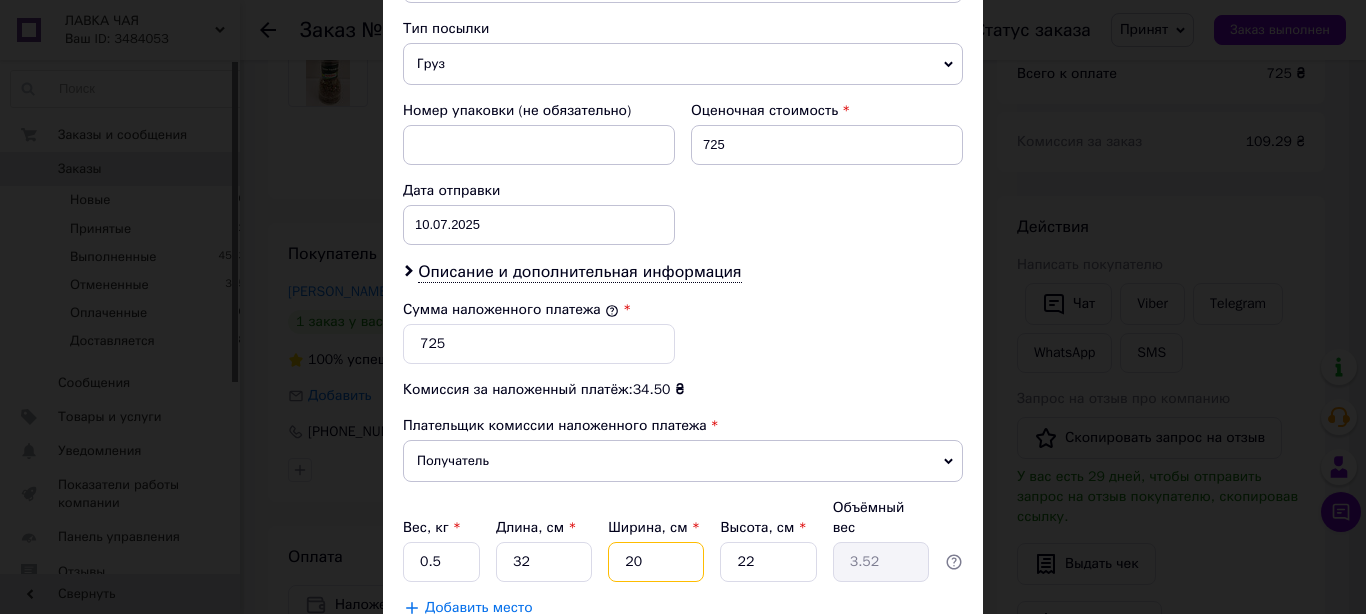 type on "20" 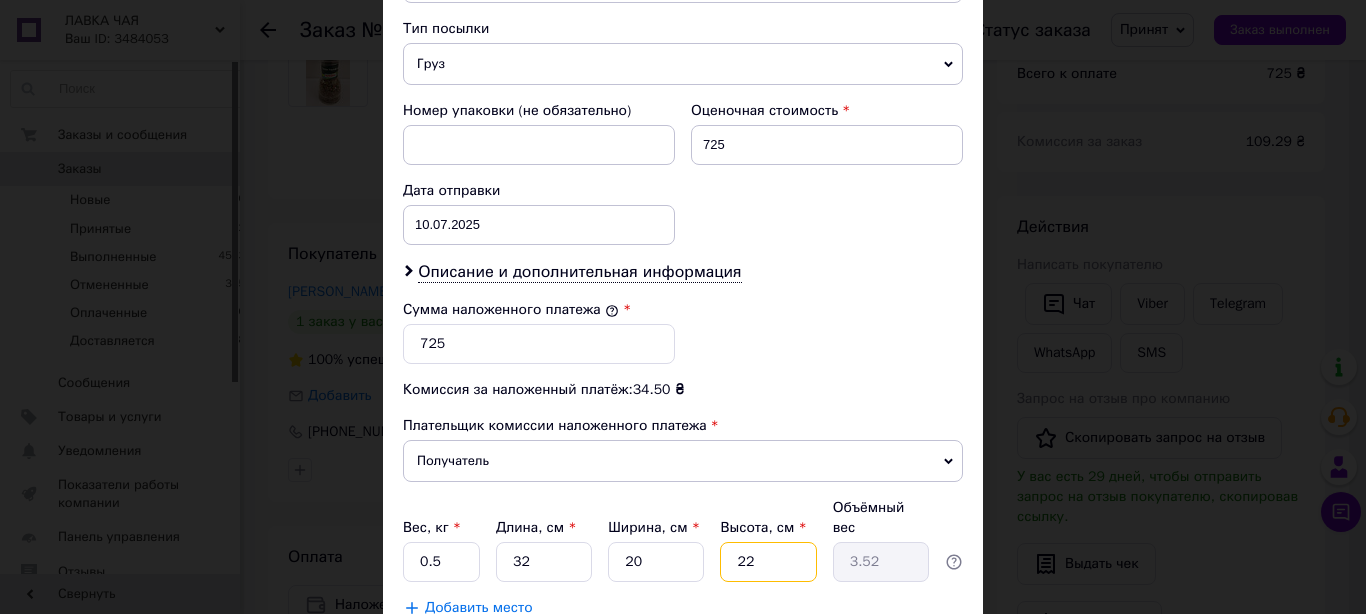 type on "1" 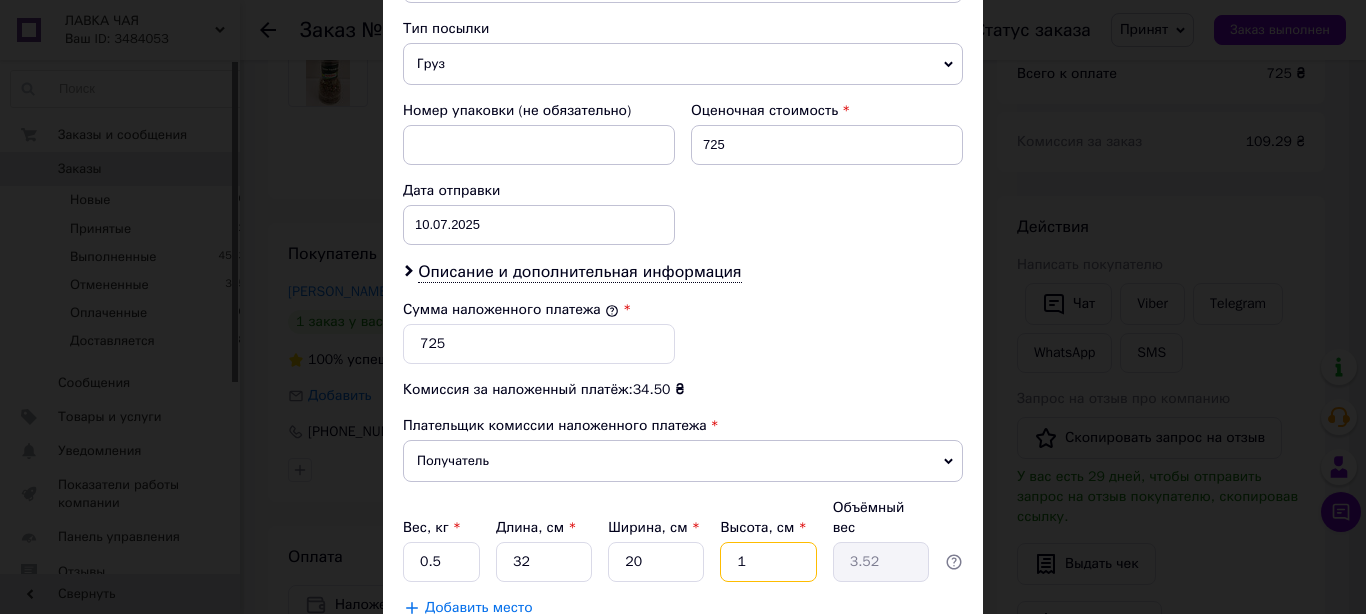 type on "0.16" 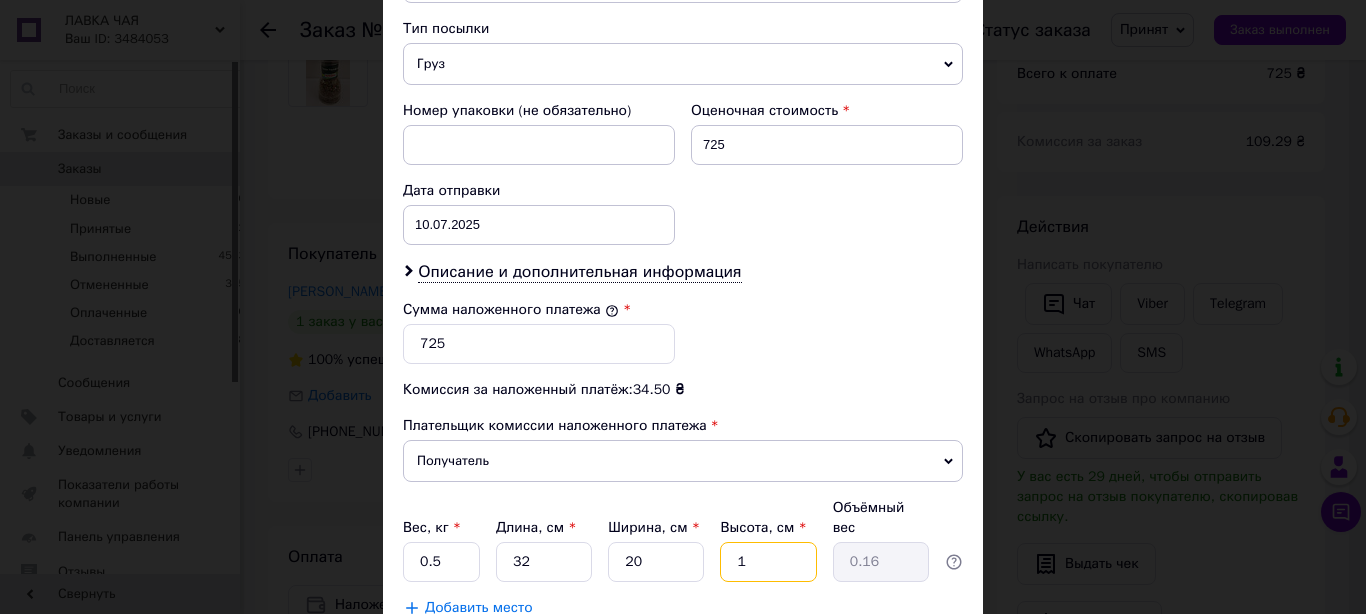 type on "12" 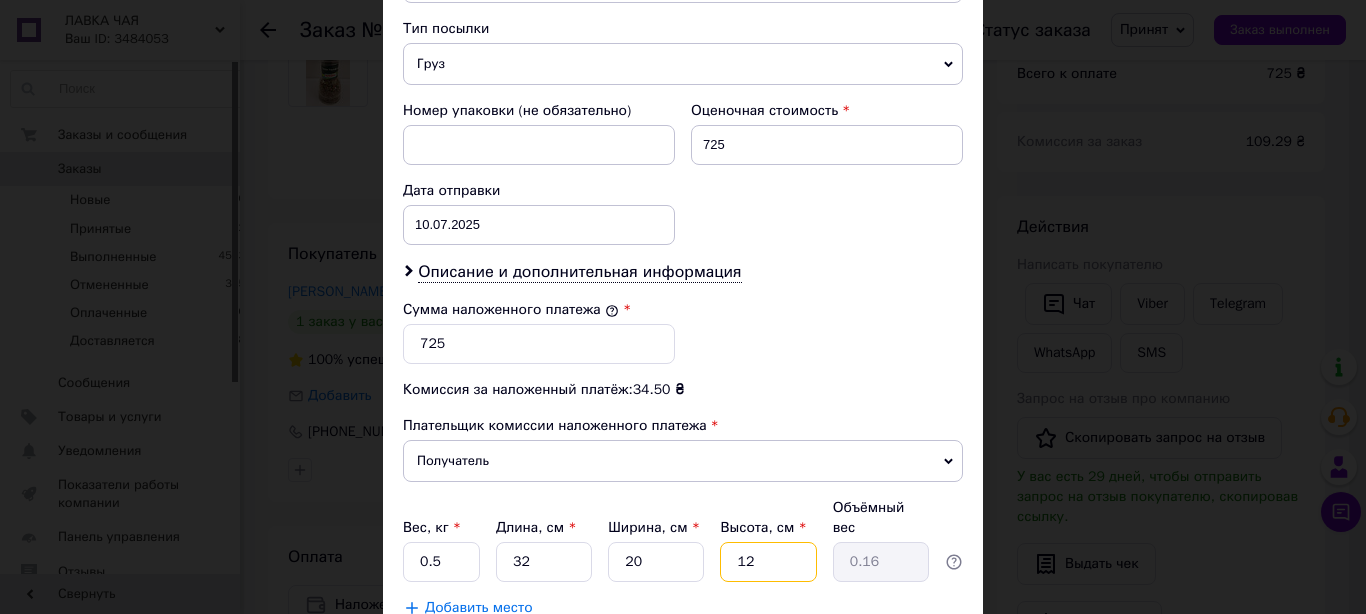 type on "1.92" 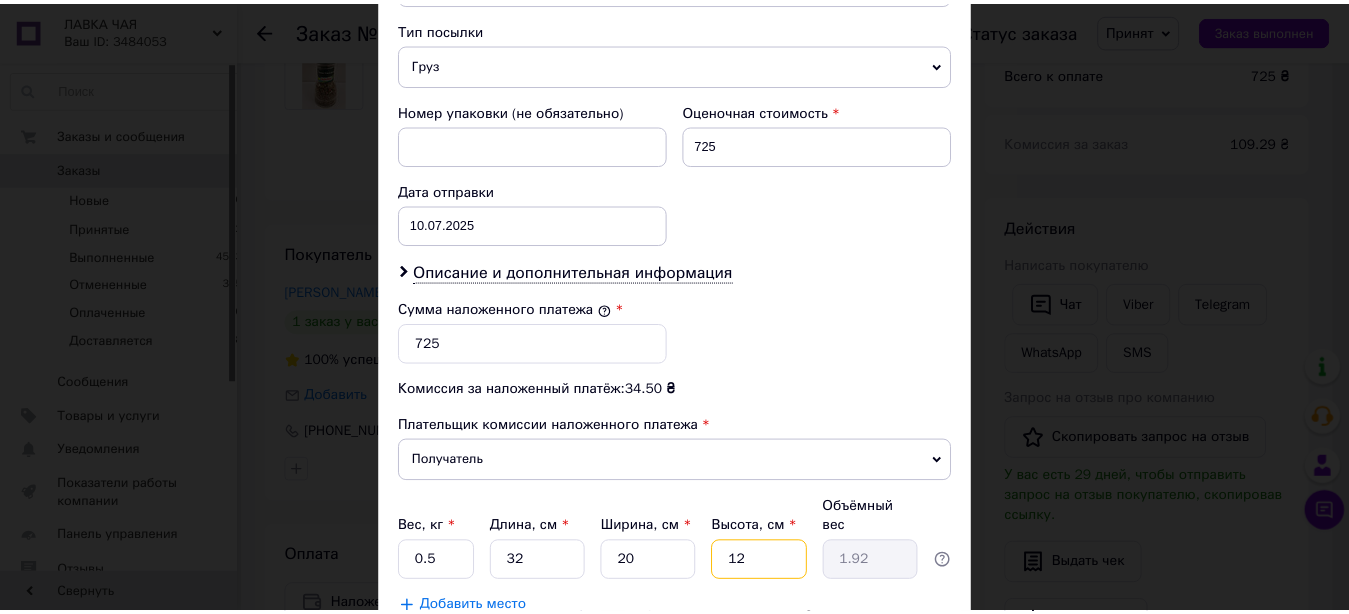 scroll, scrollTop: 912, scrollLeft: 0, axis: vertical 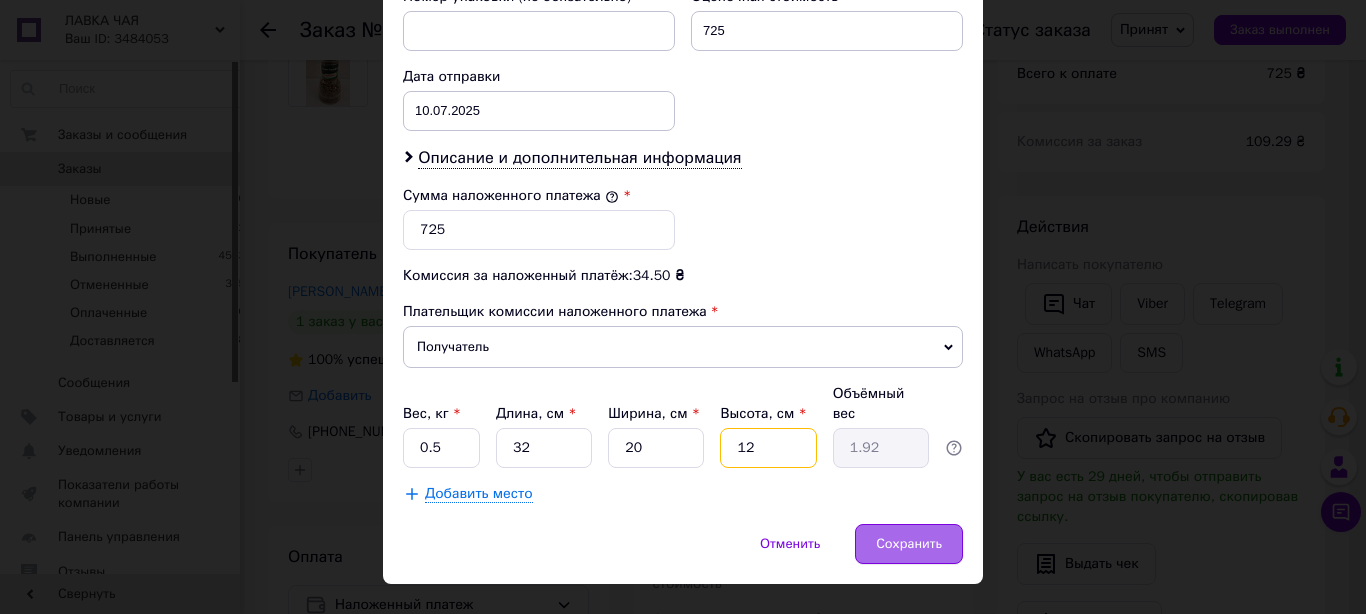 type on "12" 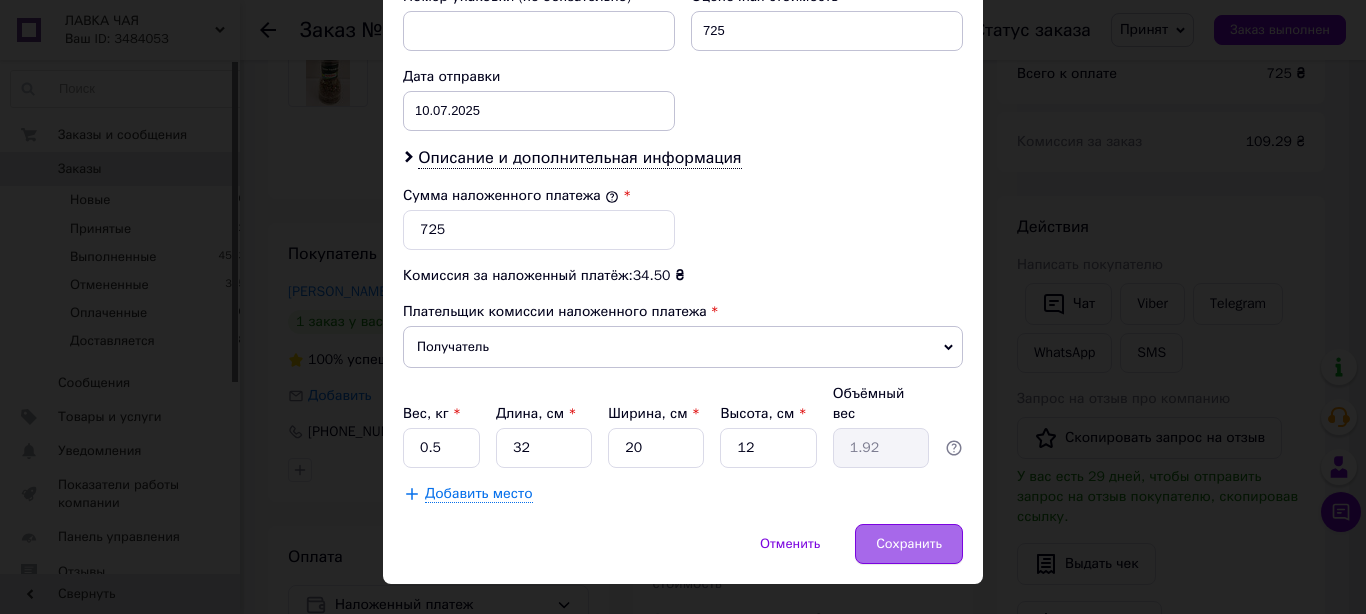 click on "Сохранить" at bounding box center [909, 544] 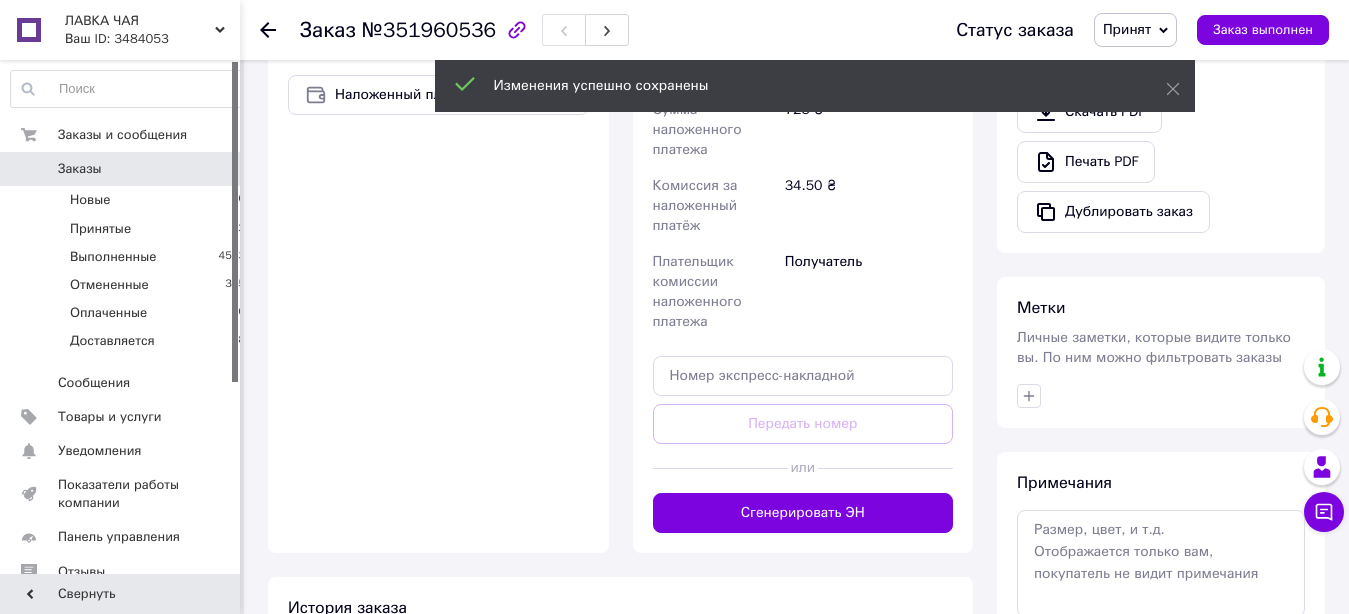scroll, scrollTop: 816, scrollLeft: 0, axis: vertical 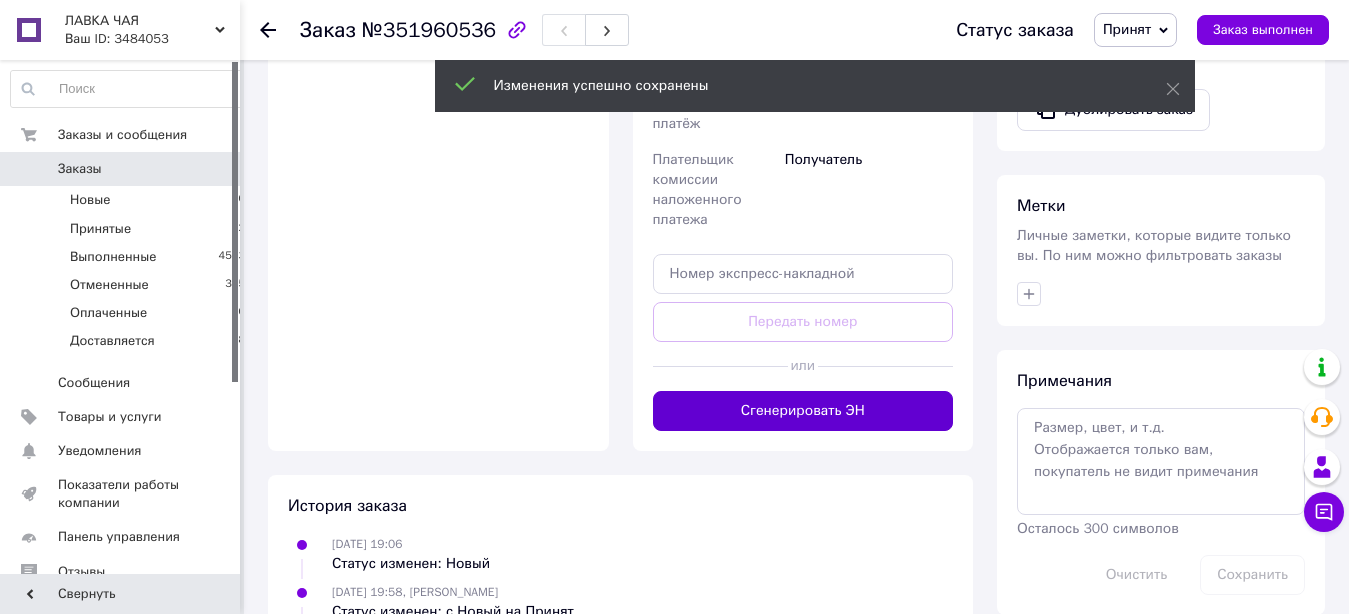 click on "Сгенерировать ЭН" at bounding box center (803, 411) 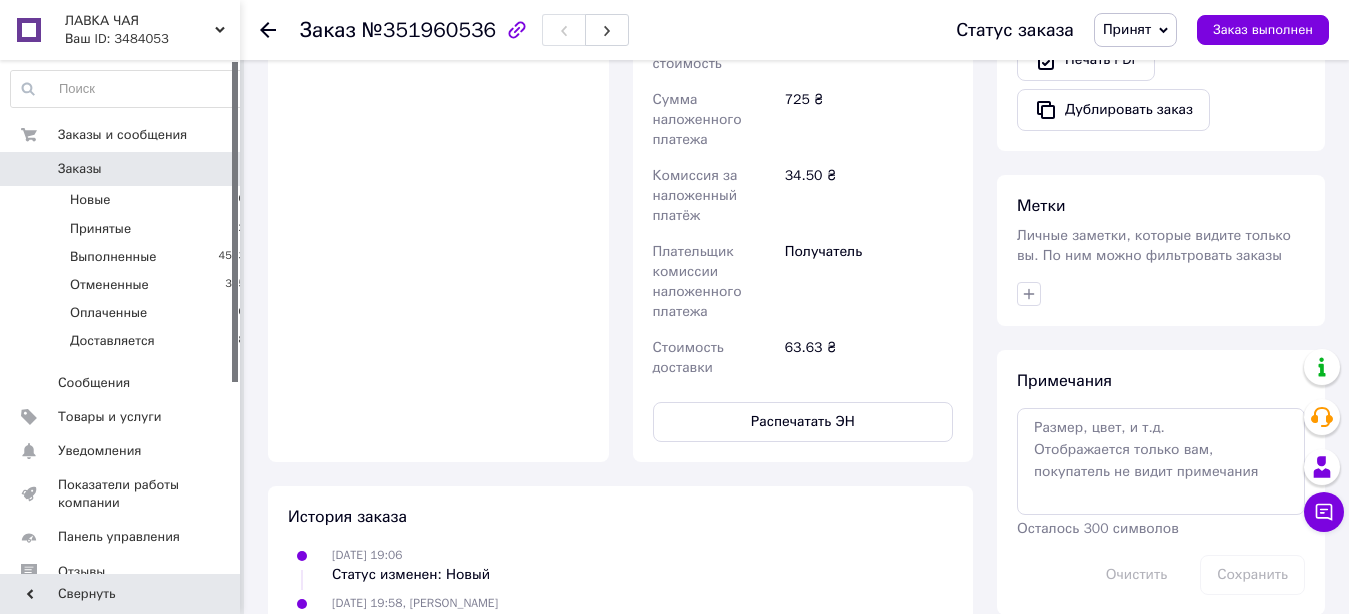 click on "Принятые 2" at bounding box center (128, 229) 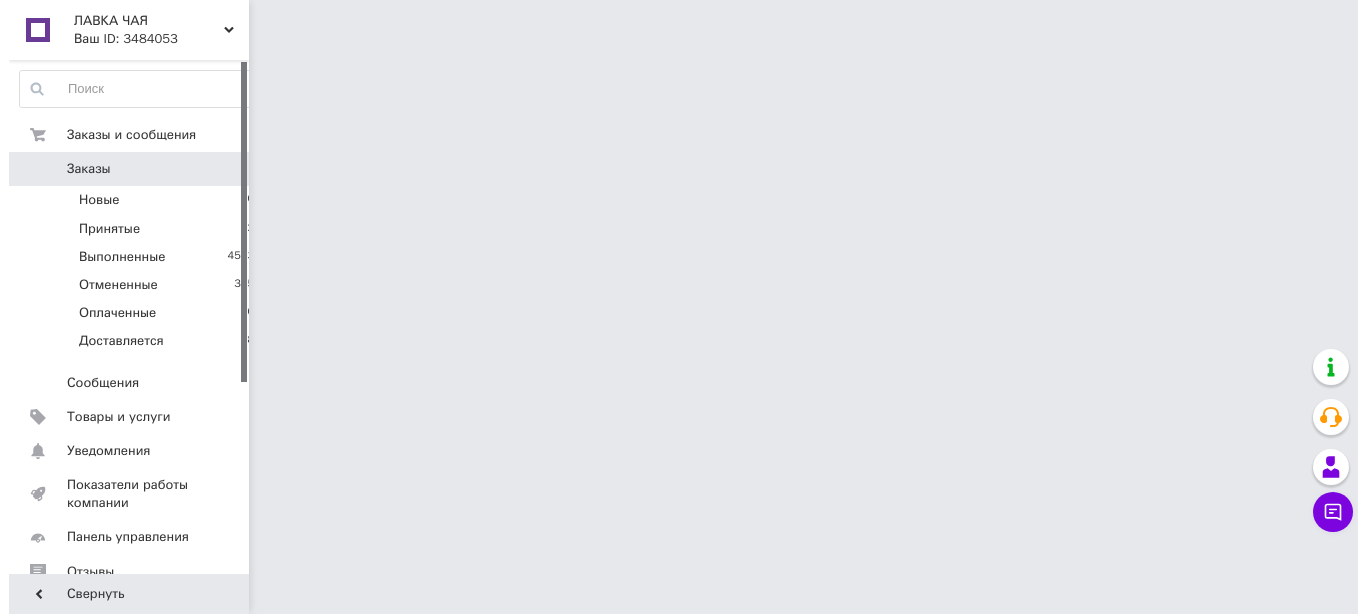 scroll, scrollTop: 0, scrollLeft: 0, axis: both 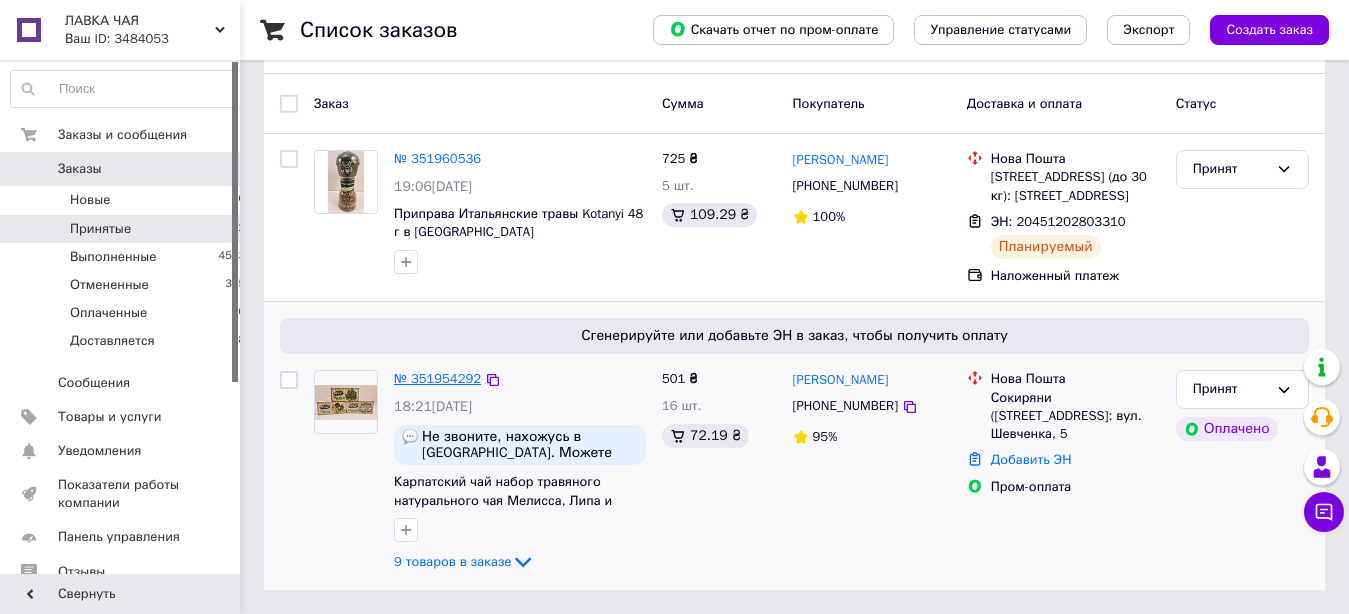 click on "№ 351954292" at bounding box center [437, 378] 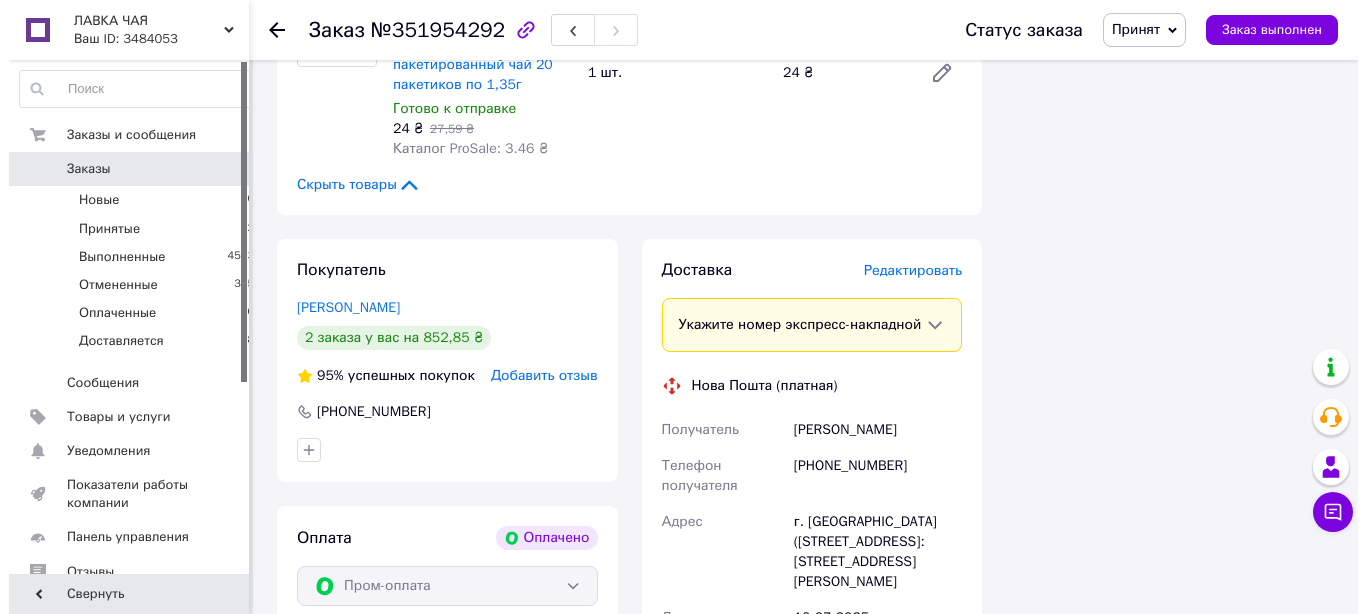 scroll, scrollTop: 2211, scrollLeft: 0, axis: vertical 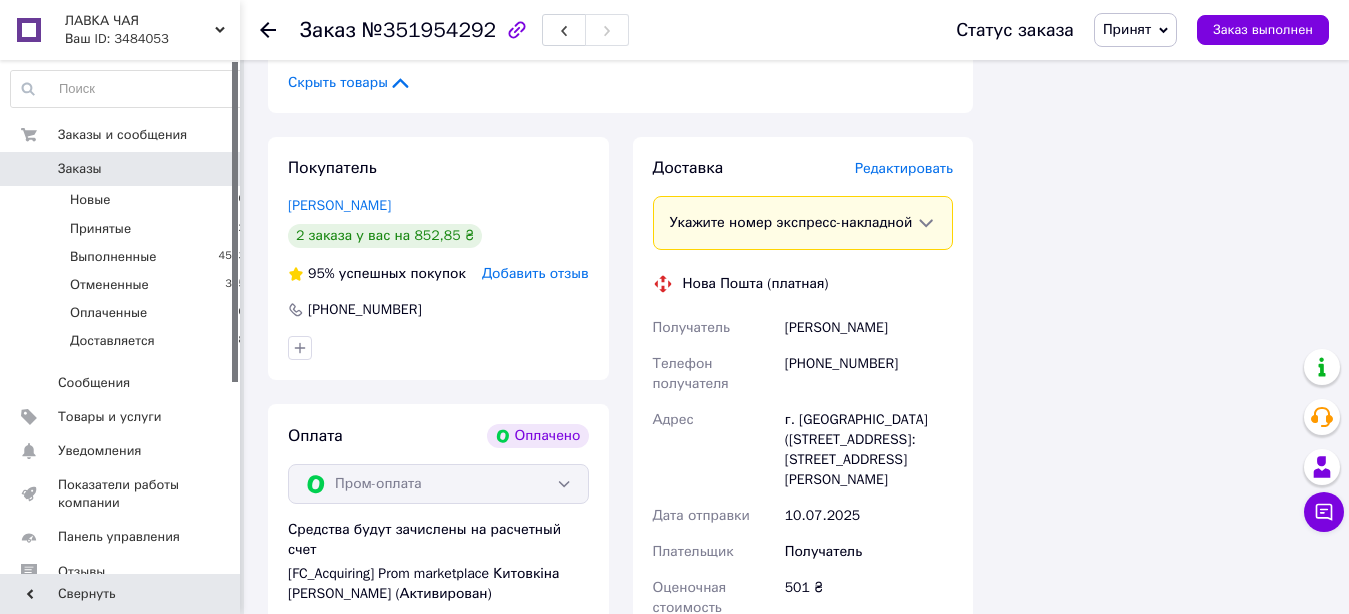 click on "Редактировать" at bounding box center (904, 168) 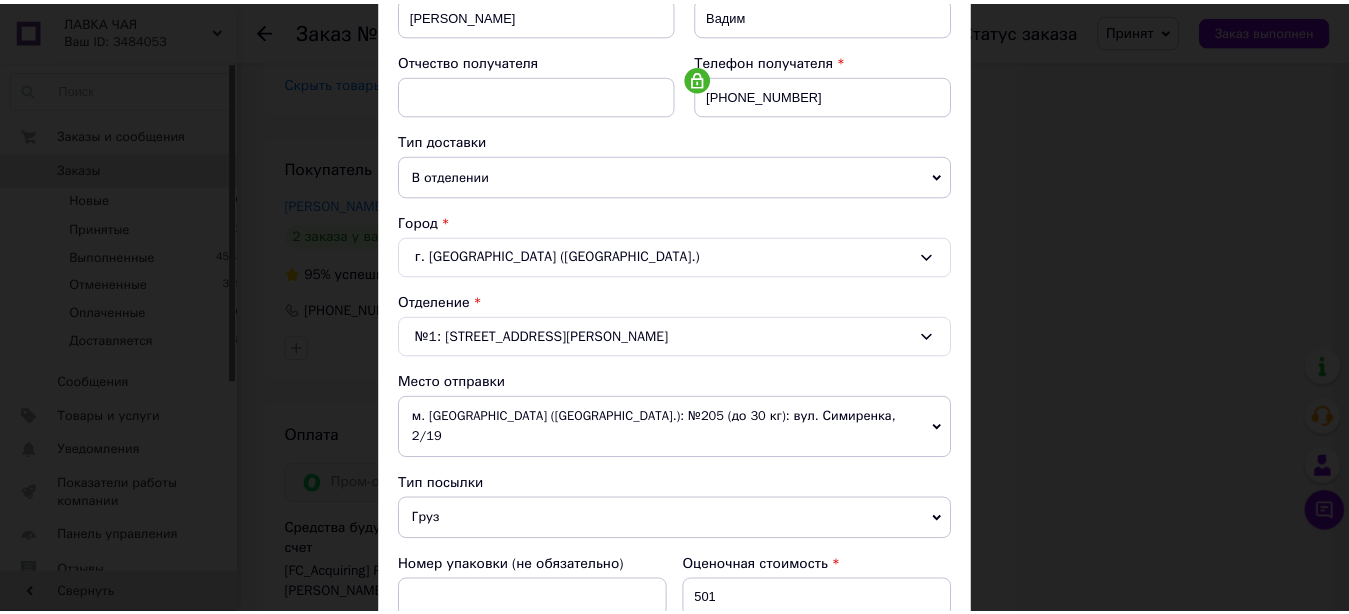 scroll, scrollTop: 684, scrollLeft: 0, axis: vertical 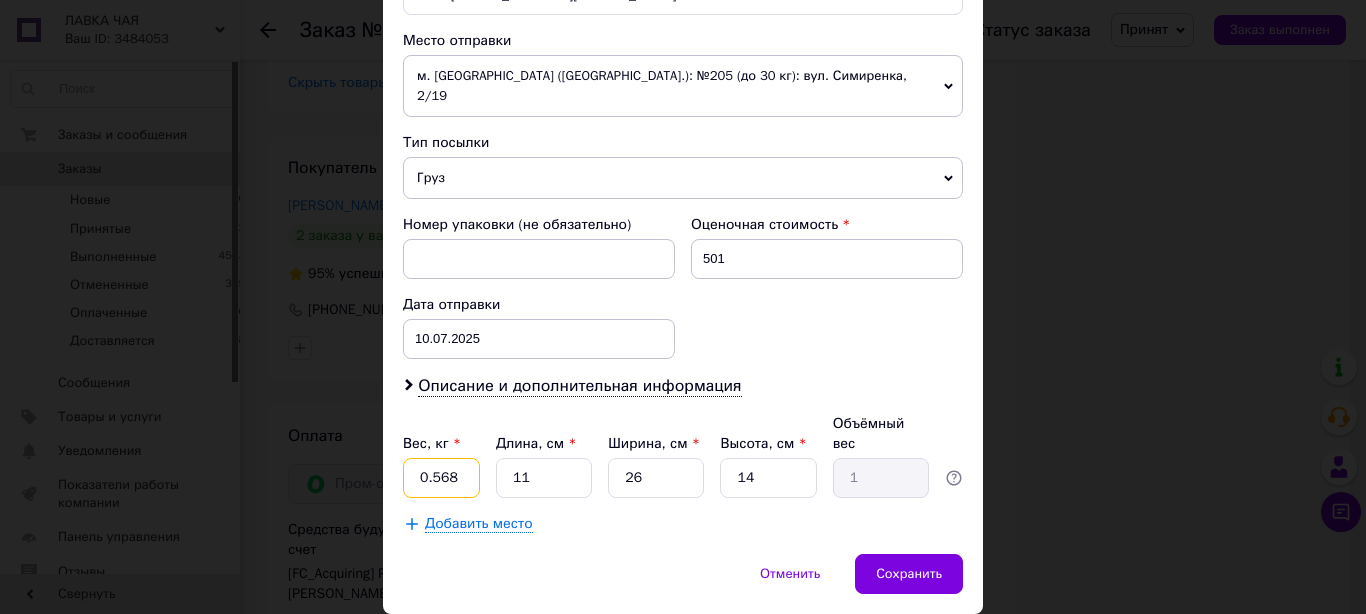 drag, startPoint x: 425, startPoint y: 436, endPoint x: 460, endPoint y: 436, distance: 35 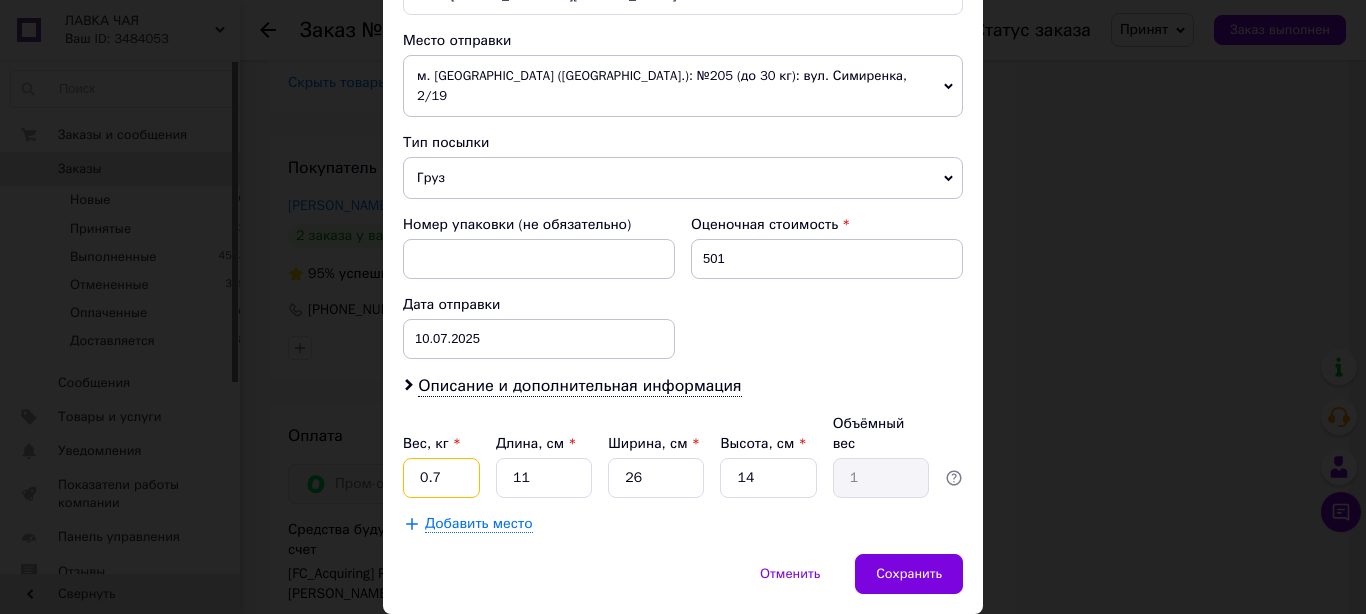 type on "0.7" 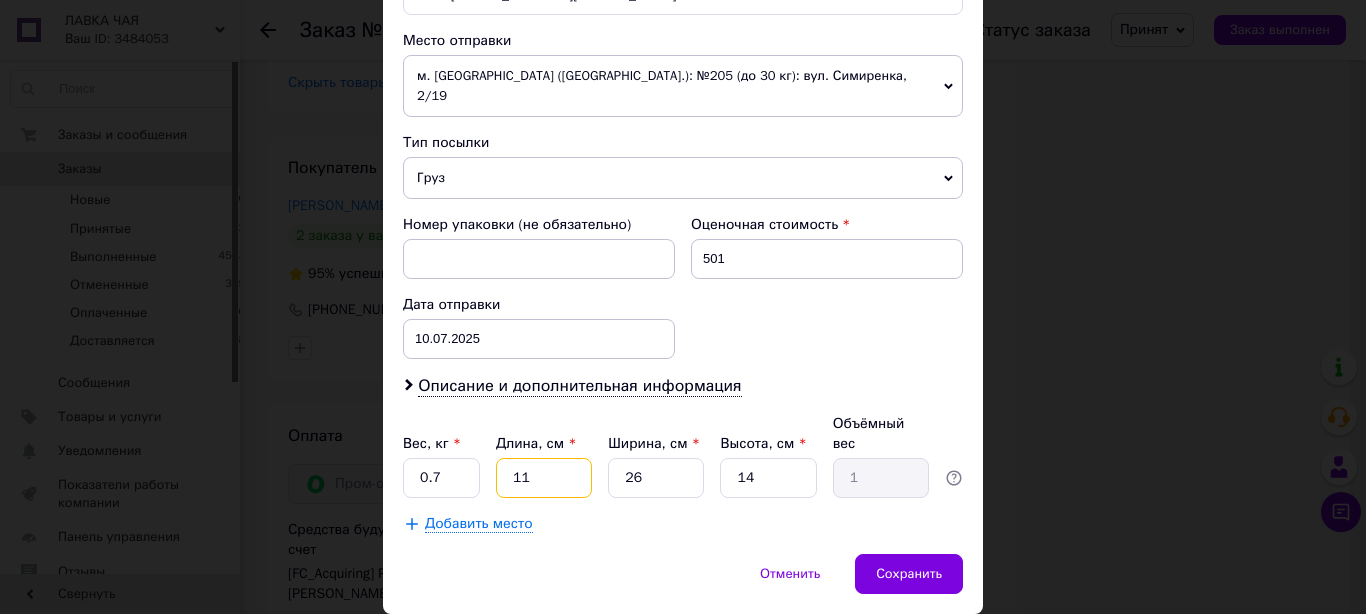 type on "3" 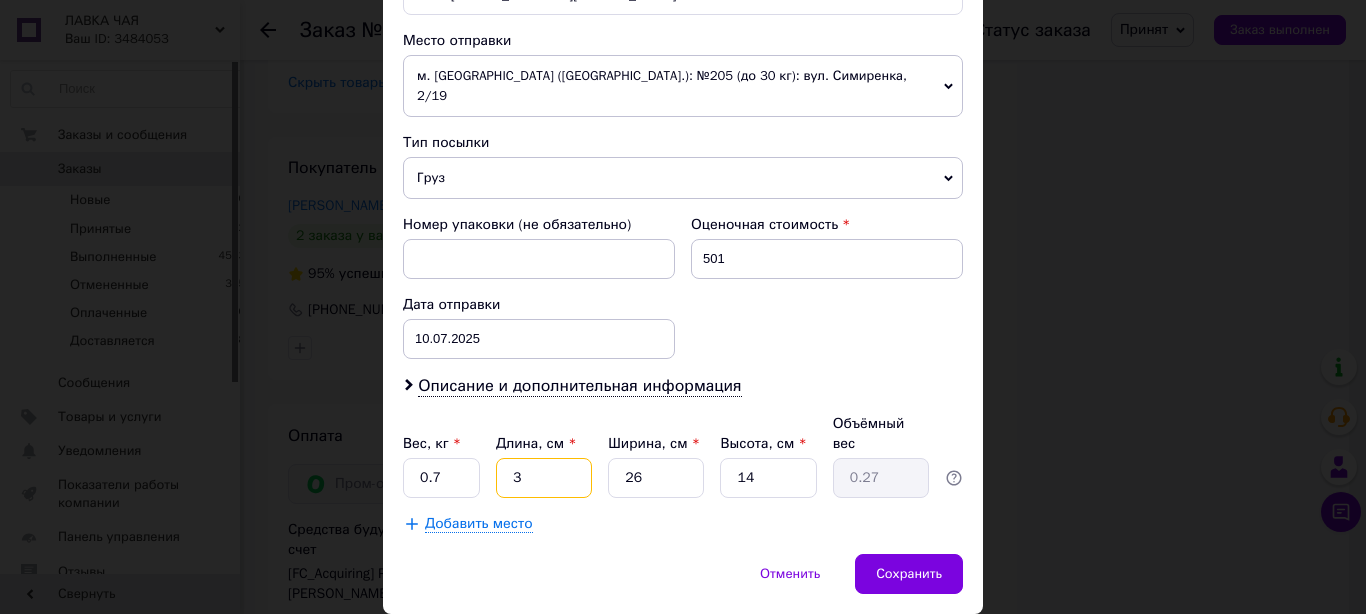 type on "32" 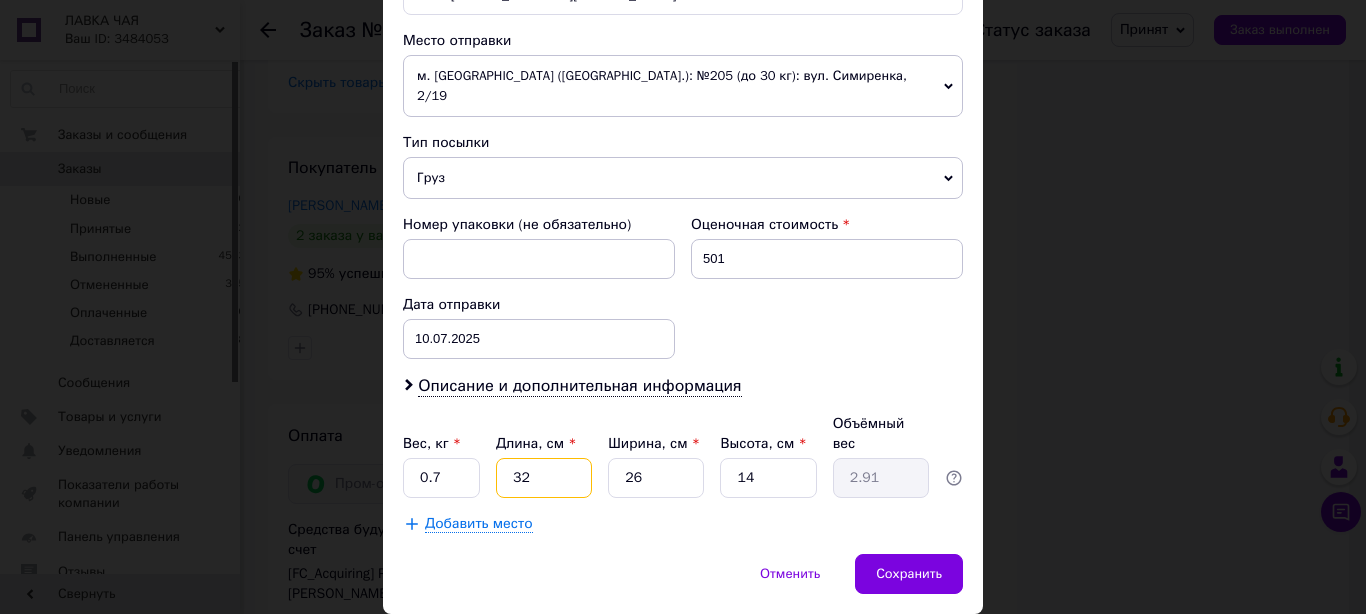 type on "32" 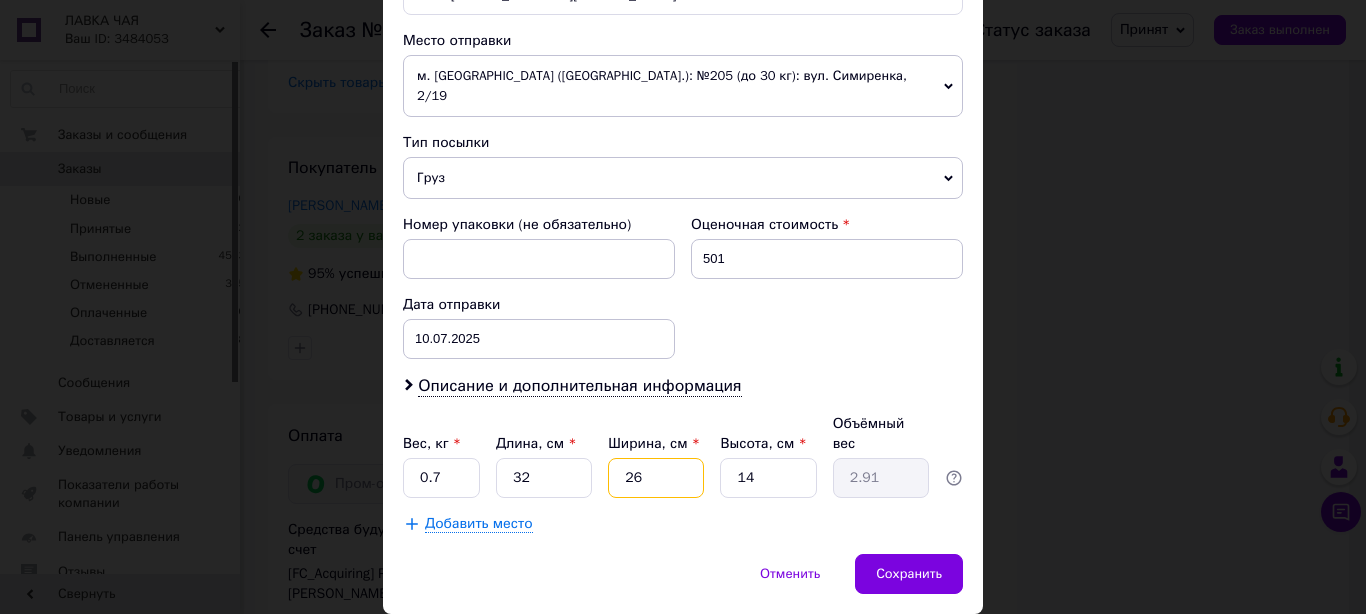 type on "2" 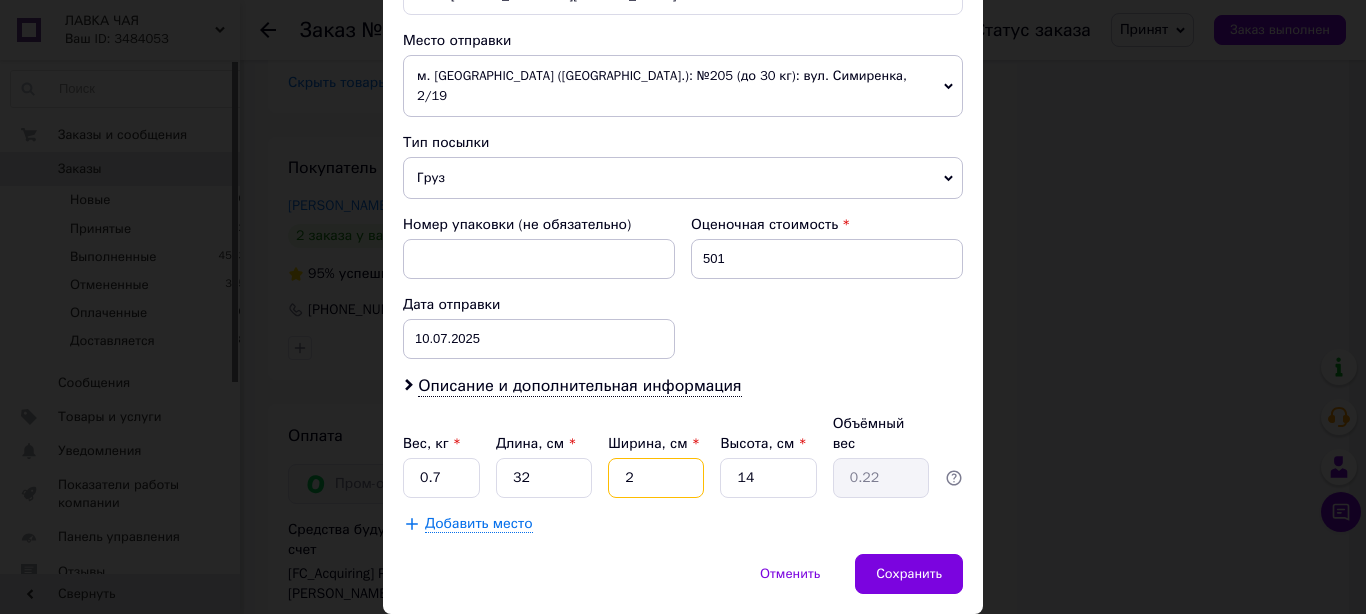 type on "20" 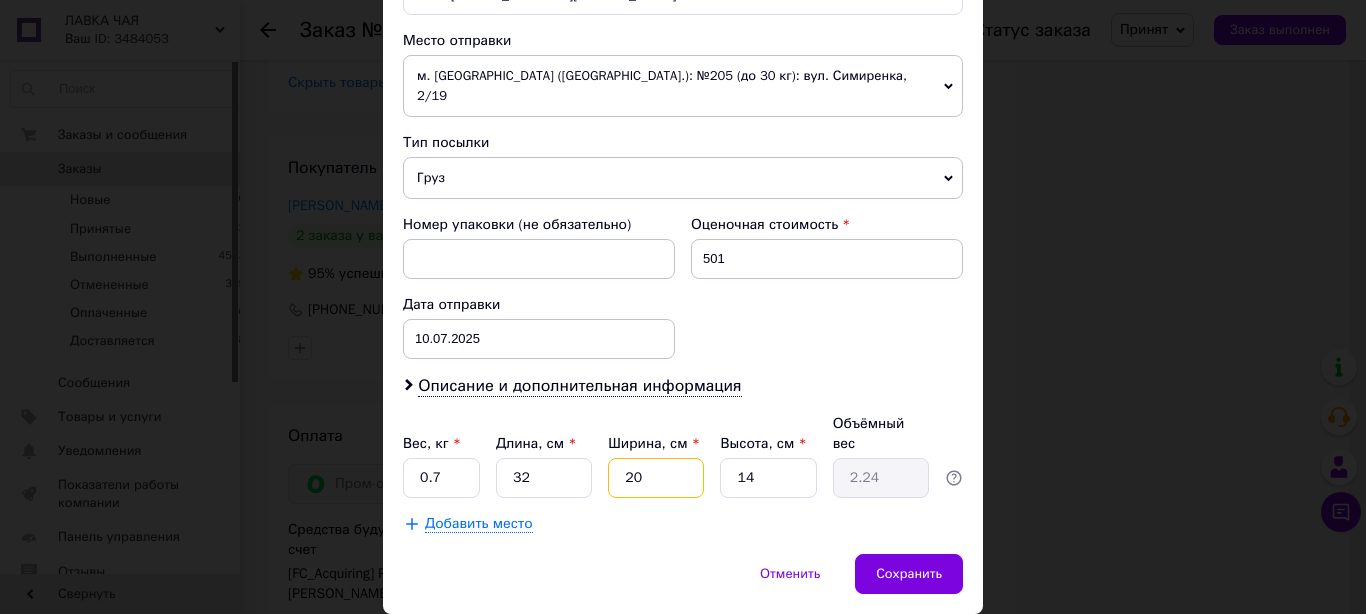 type on "20" 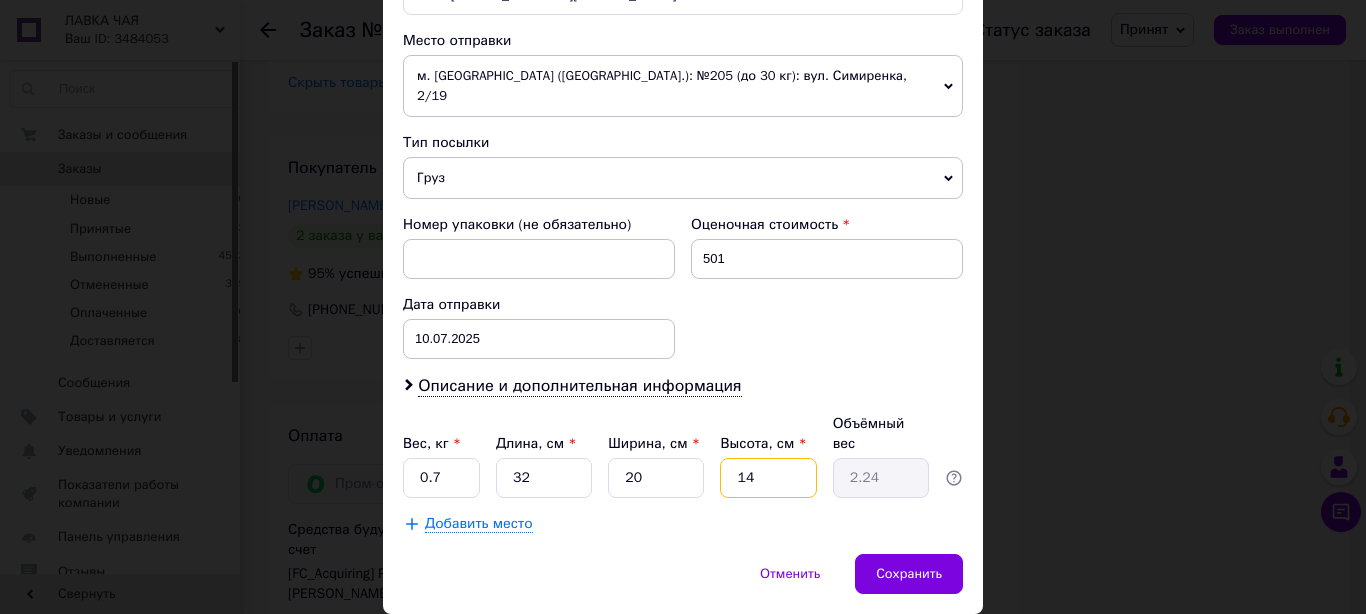 type on "1" 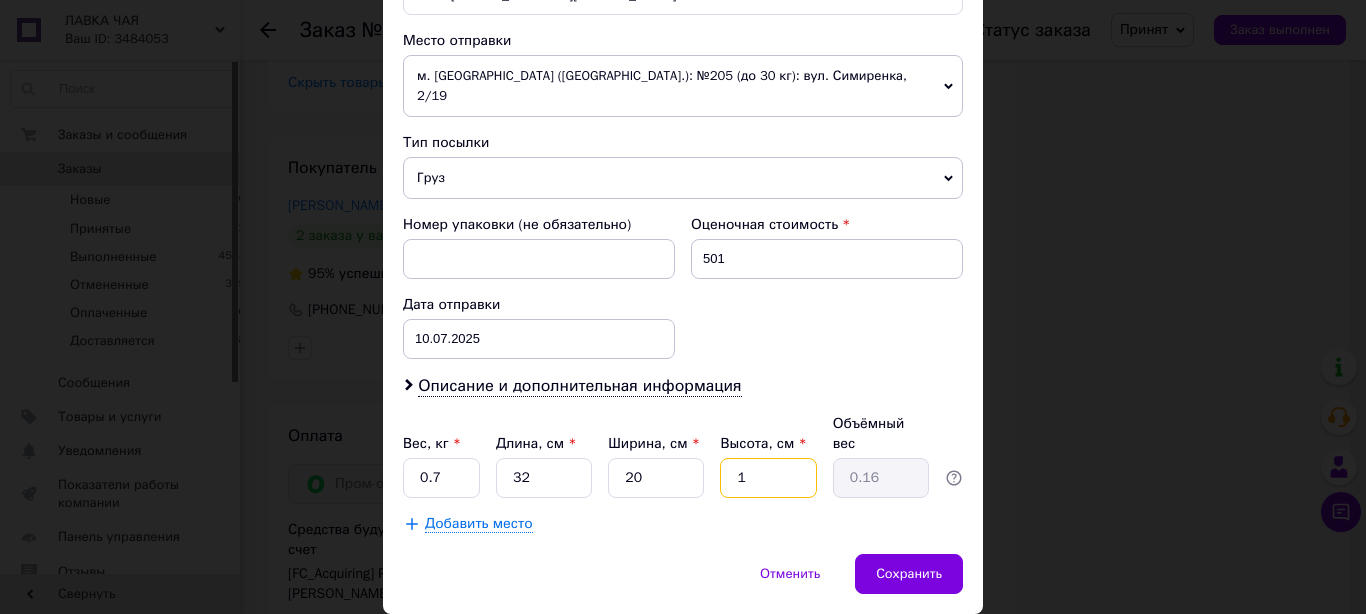 type on "12" 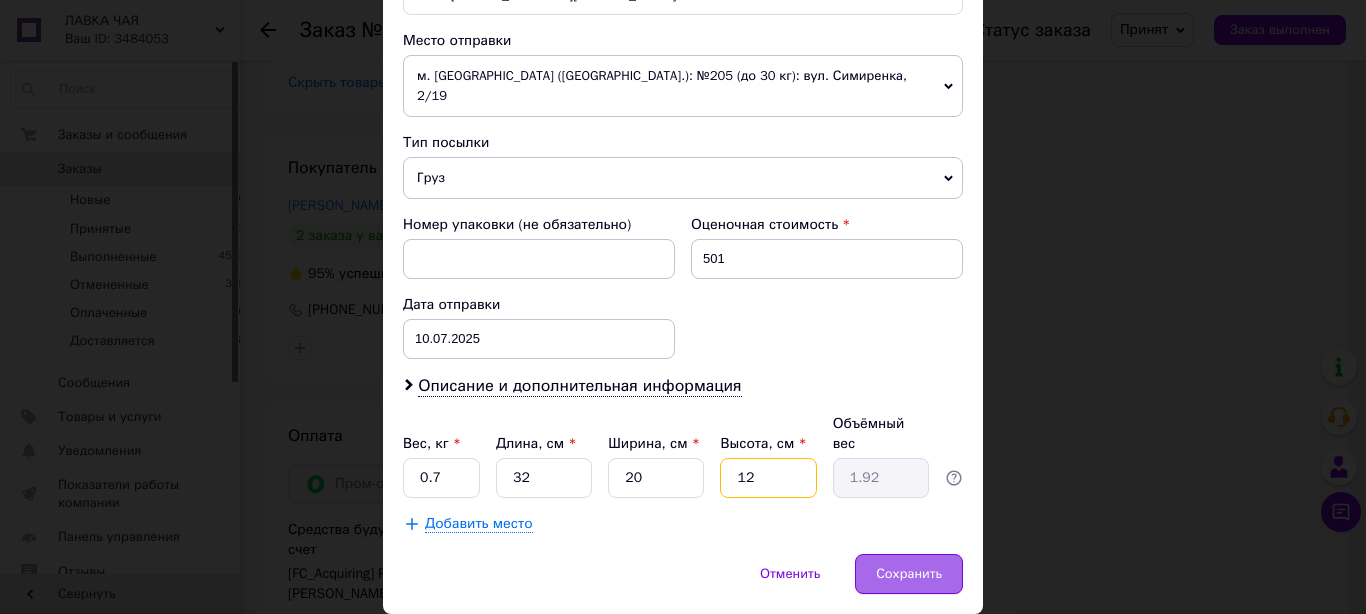 type on "12" 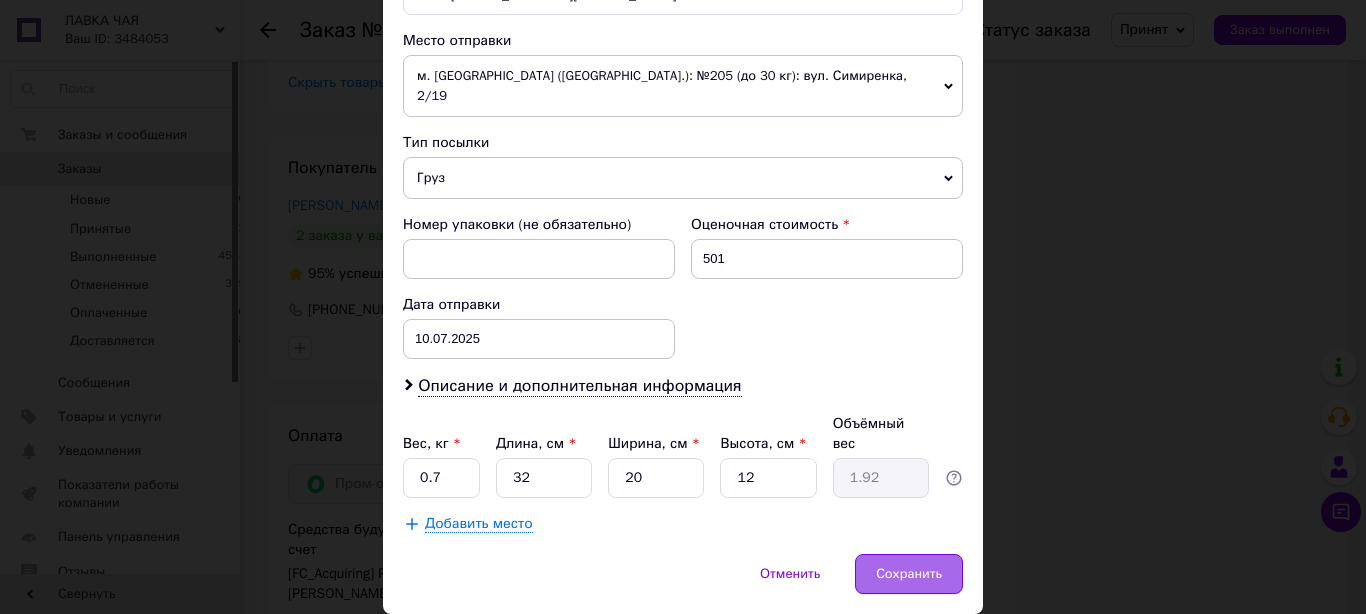 click on "Сохранить" at bounding box center [909, 574] 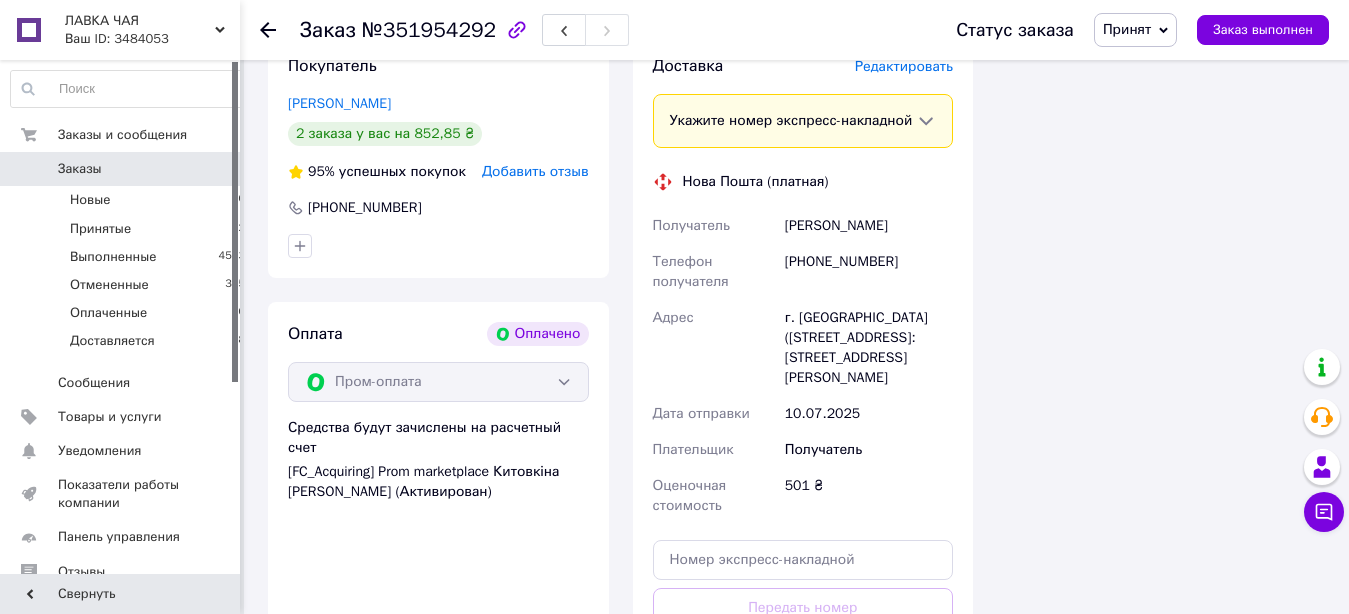 scroll, scrollTop: 2211, scrollLeft: 0, axis: vertical 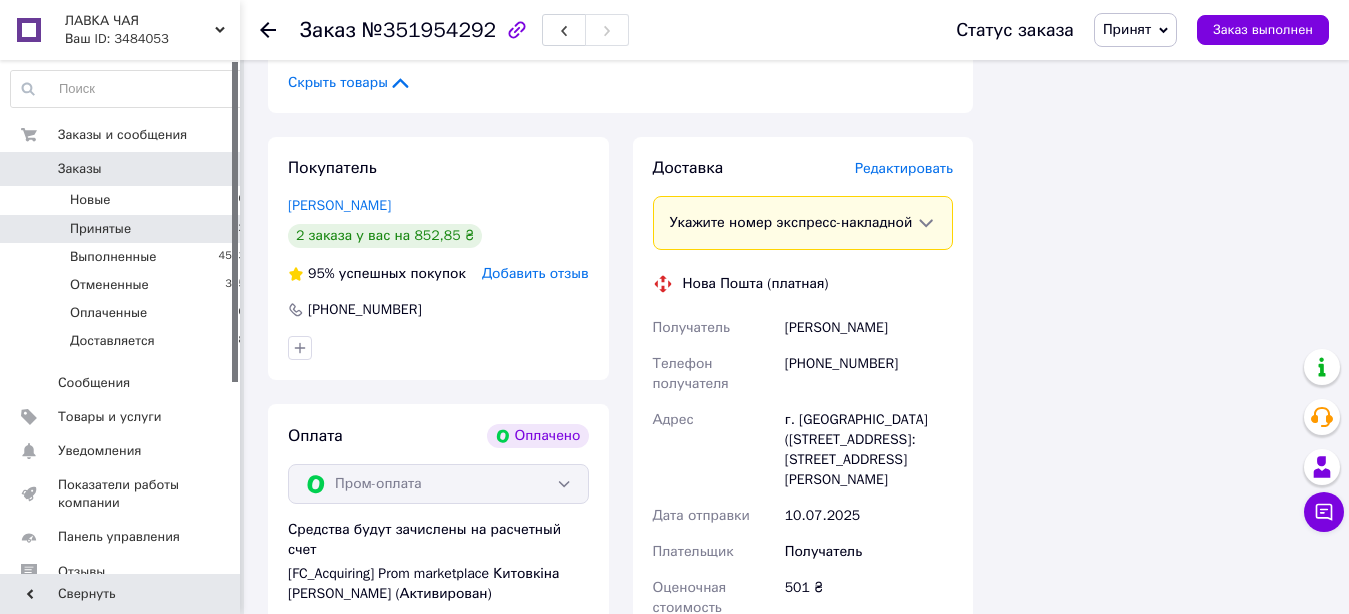 click on "Принятые" at bounding box center [100, 229] 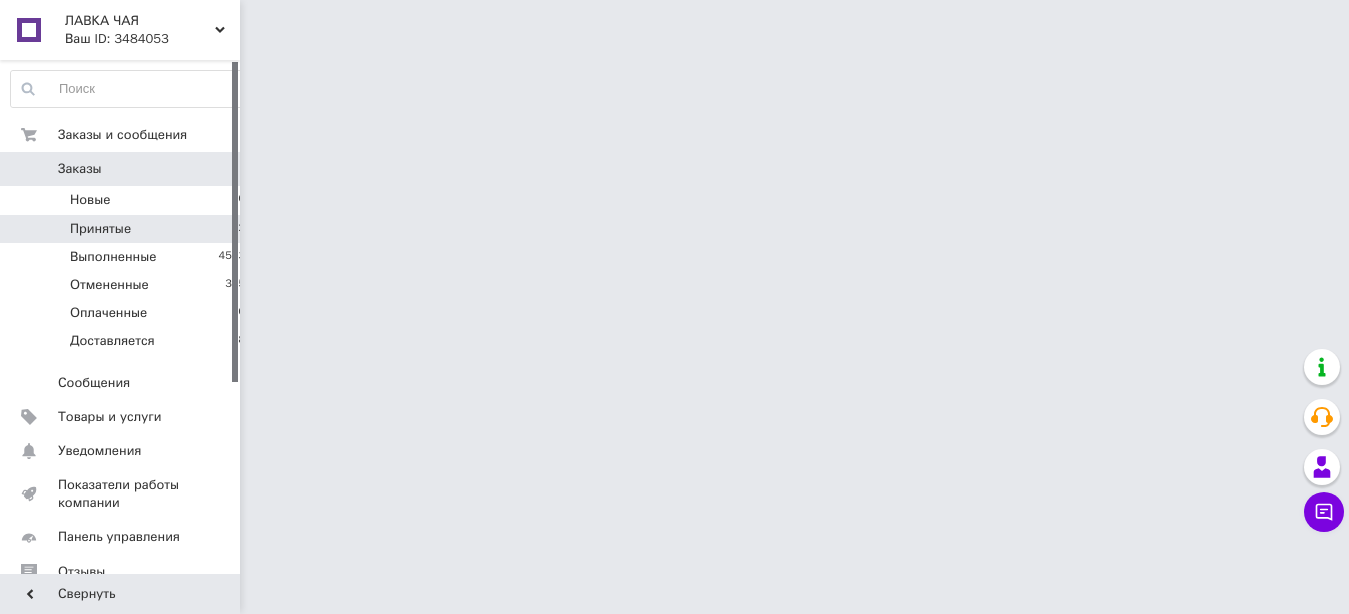 scroll, scrollTop: 0, scrollLeft: 0, axis: both 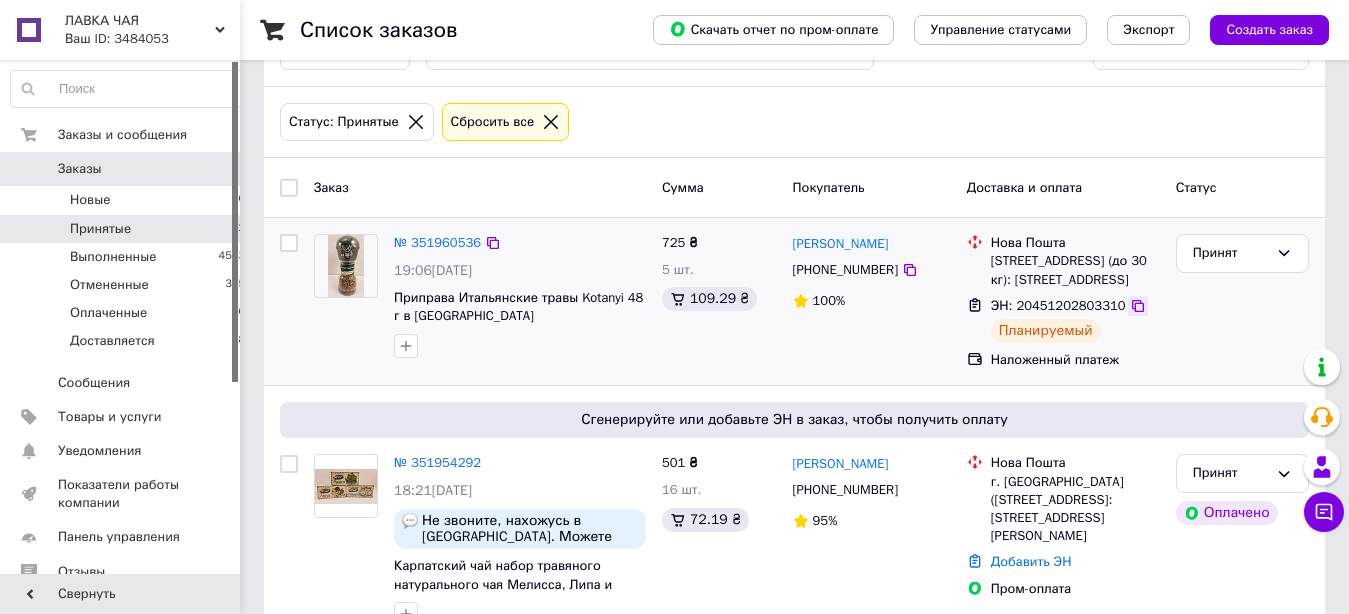 drag, startPoint x: 1123, startPoint y: 318, endPoint x: 1115, endPoint y: 333, distance: 17 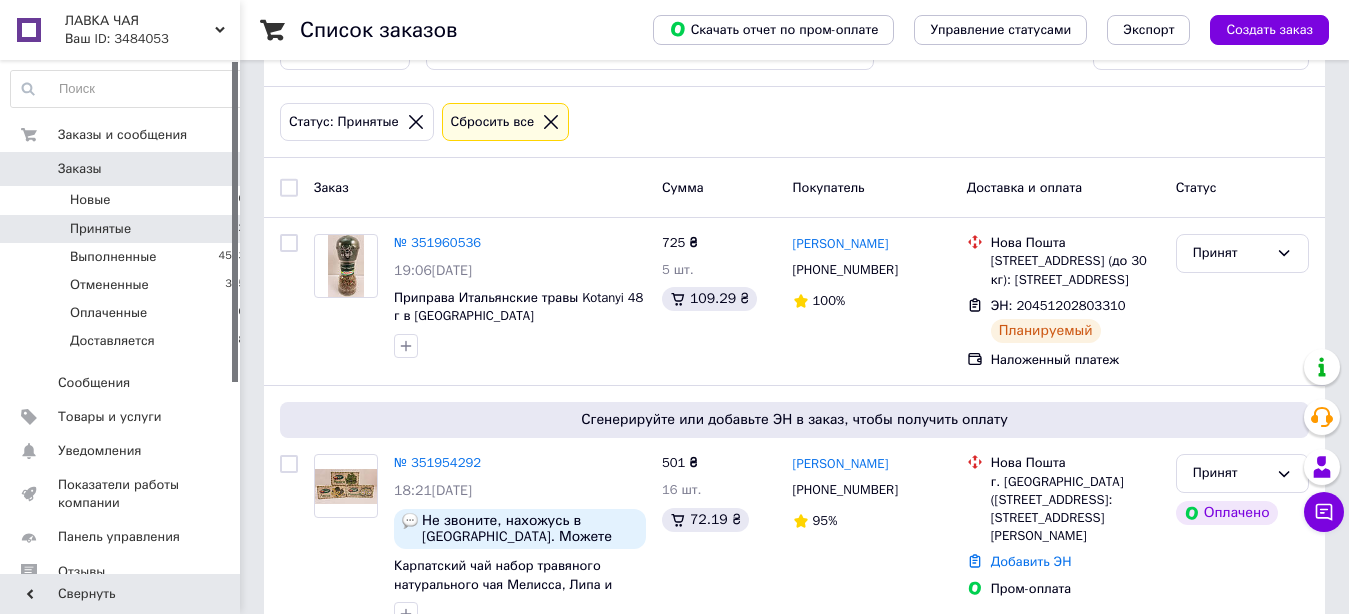 scroll, scrollTop: 0, scrollLeft: 0, axis: both 